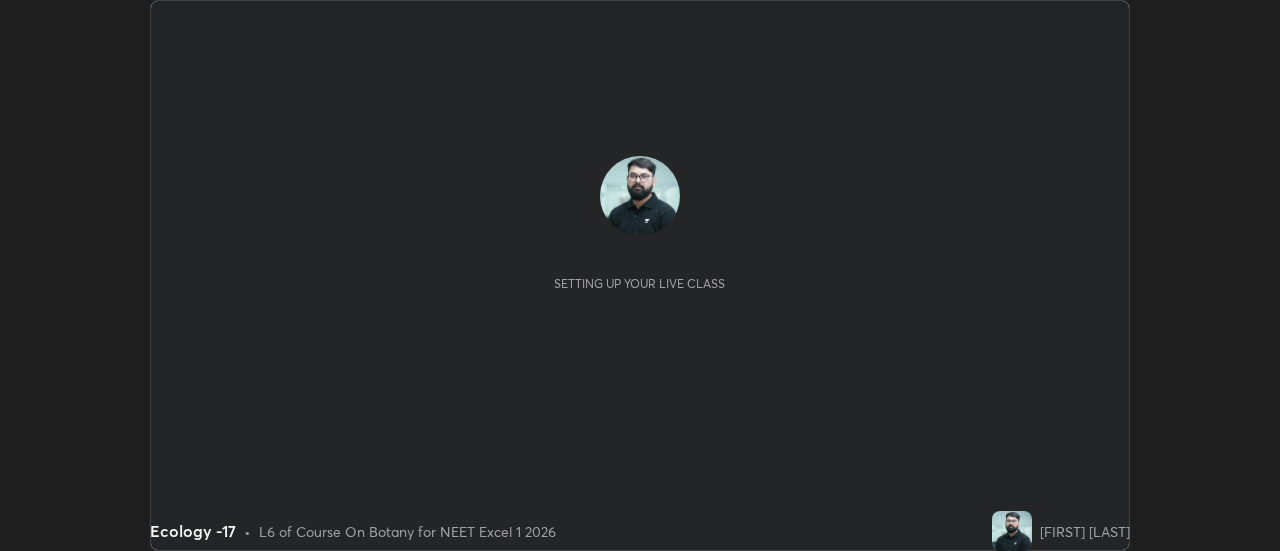 scroll, scrollTop: 0, scrollLeft: 0, axis: both 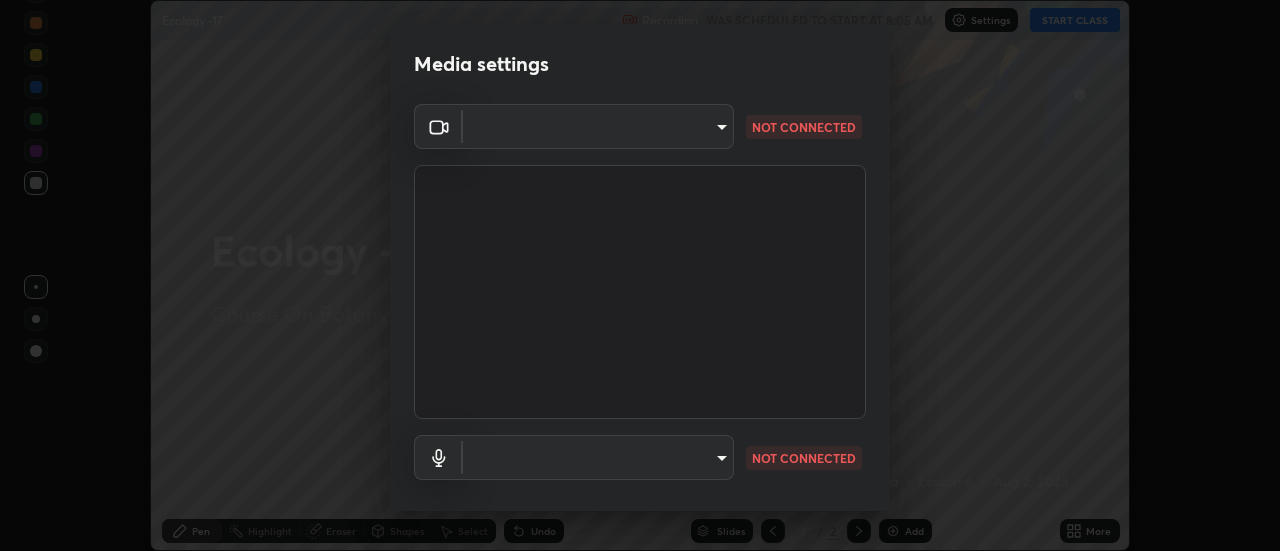type on "b824b6a50507c2aa7935cbbe04181019069ab9832a06c4c86264e2e57790493c" 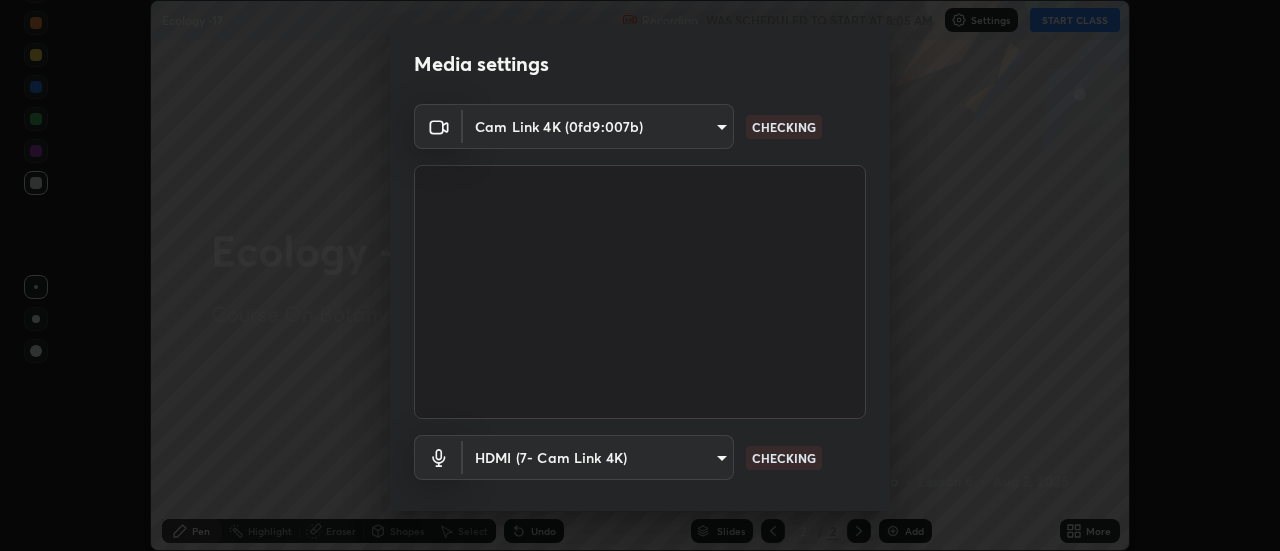 scroll, scrollTop: 105, scrollLeft: 0, axis: vertical 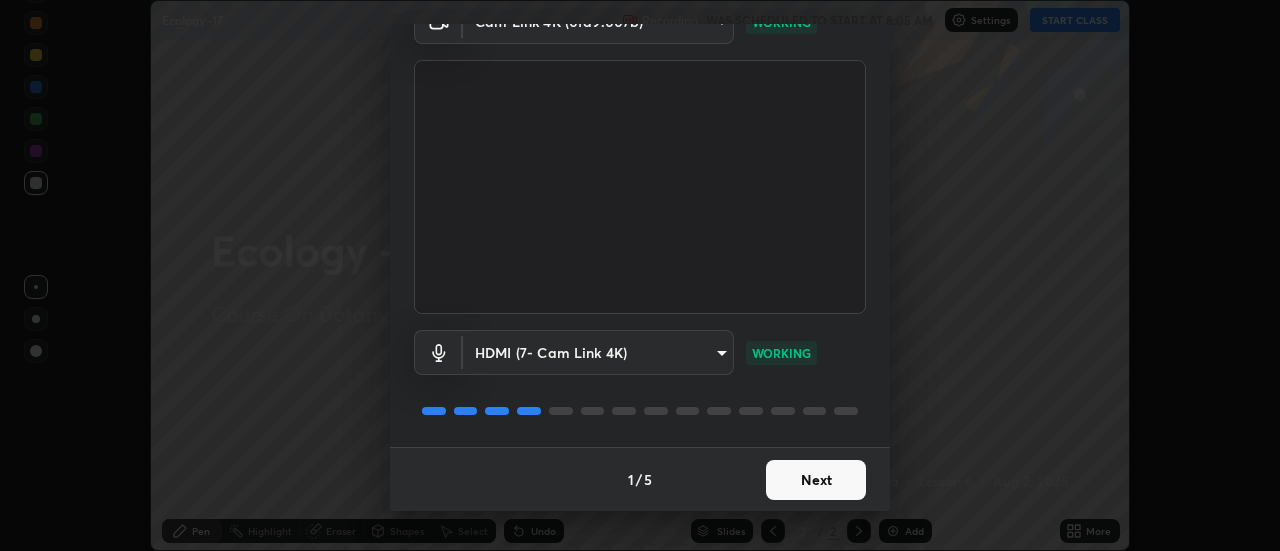 click on "Next" at bounding box center [816, 480] 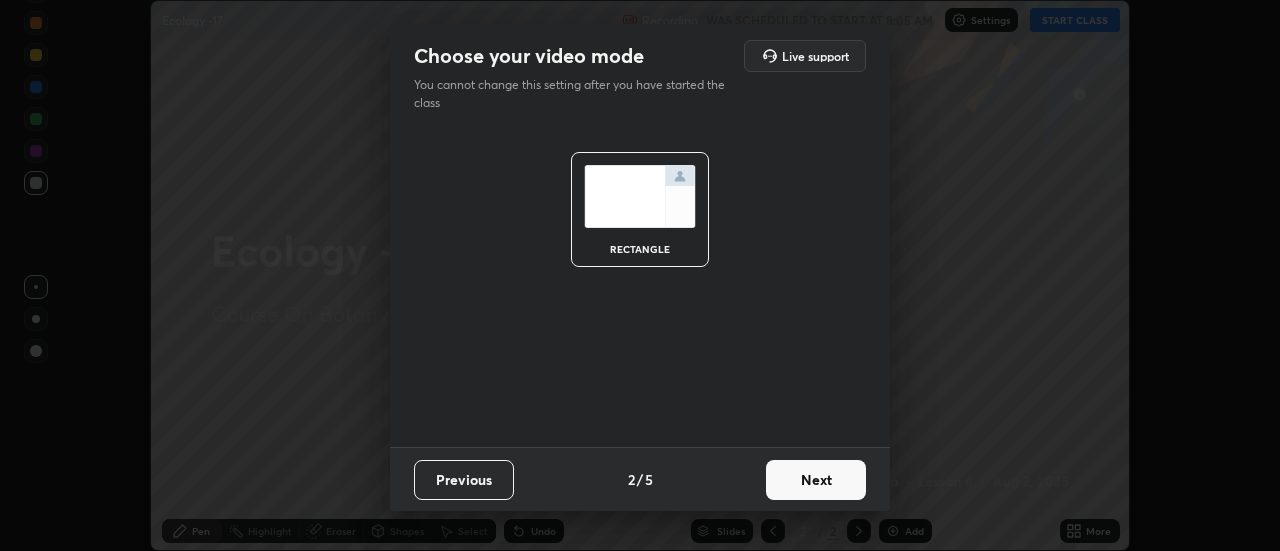 scroll, scrollTop: 0, scrollLeft: 0, axis: both 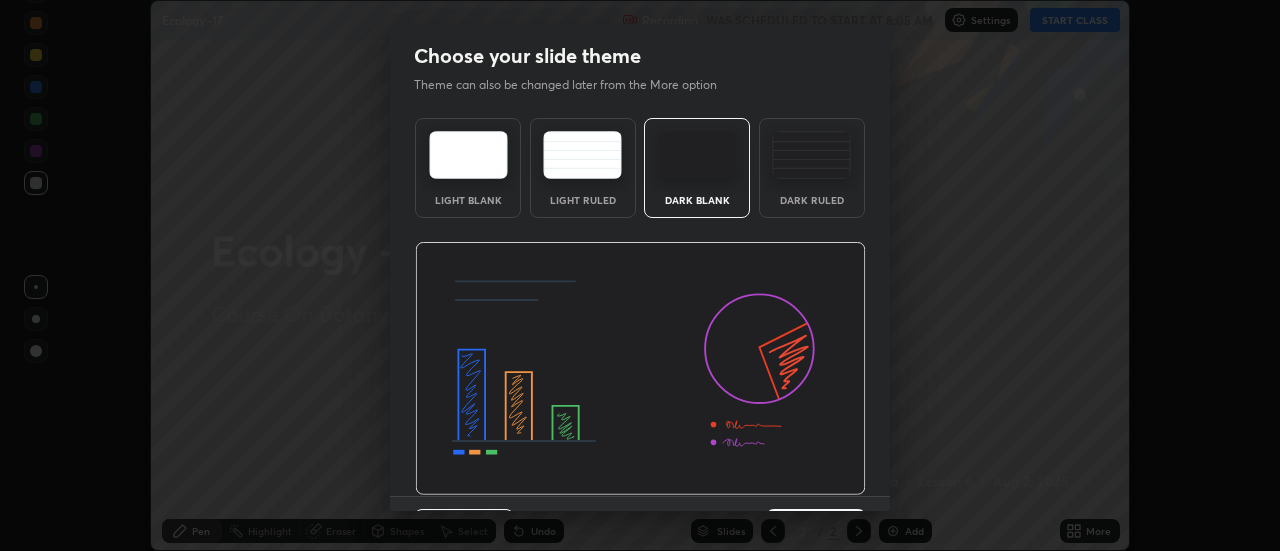 click on "Previous 3 / 5 Next" at bounding box center [640, 528] 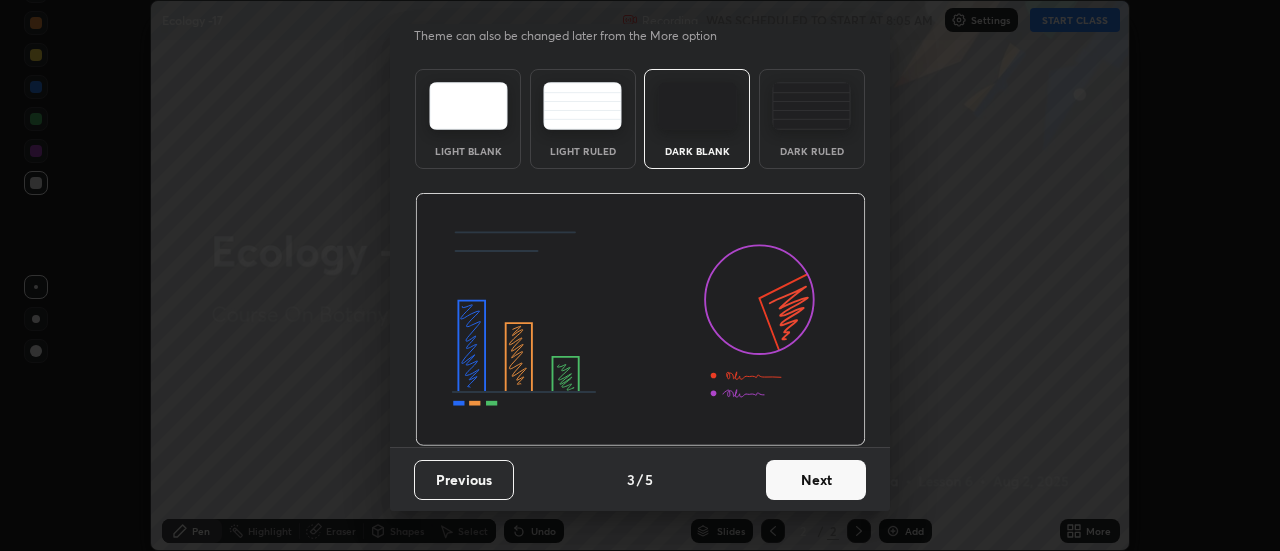 click on "Next" at bounding box center [816, 480] 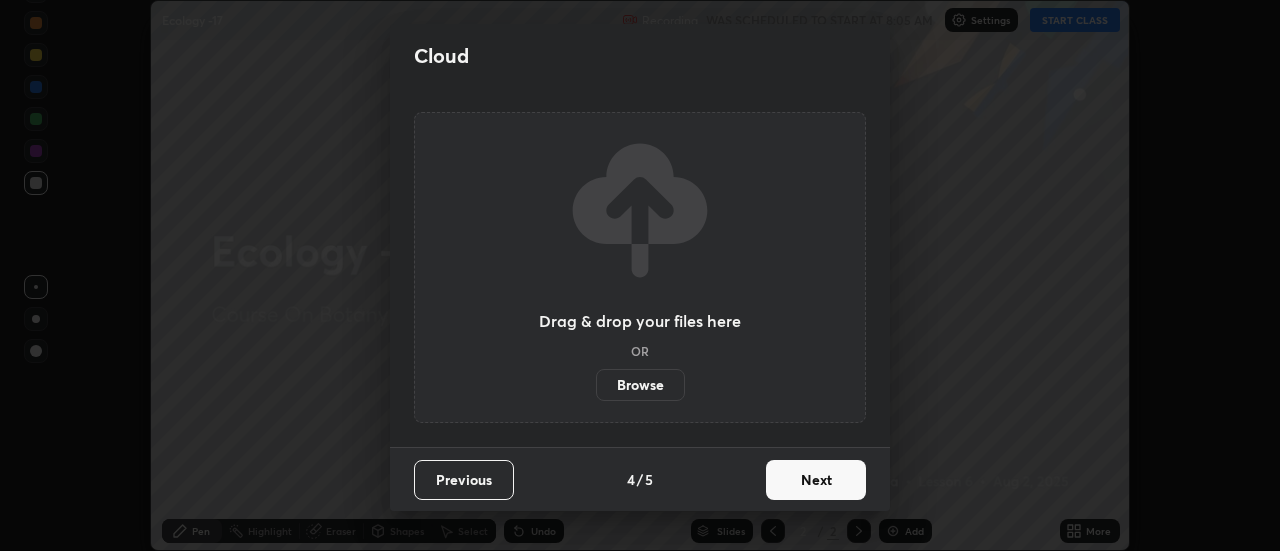 scroll, scrollTop: 0, scrollLeft: 0, axis: both 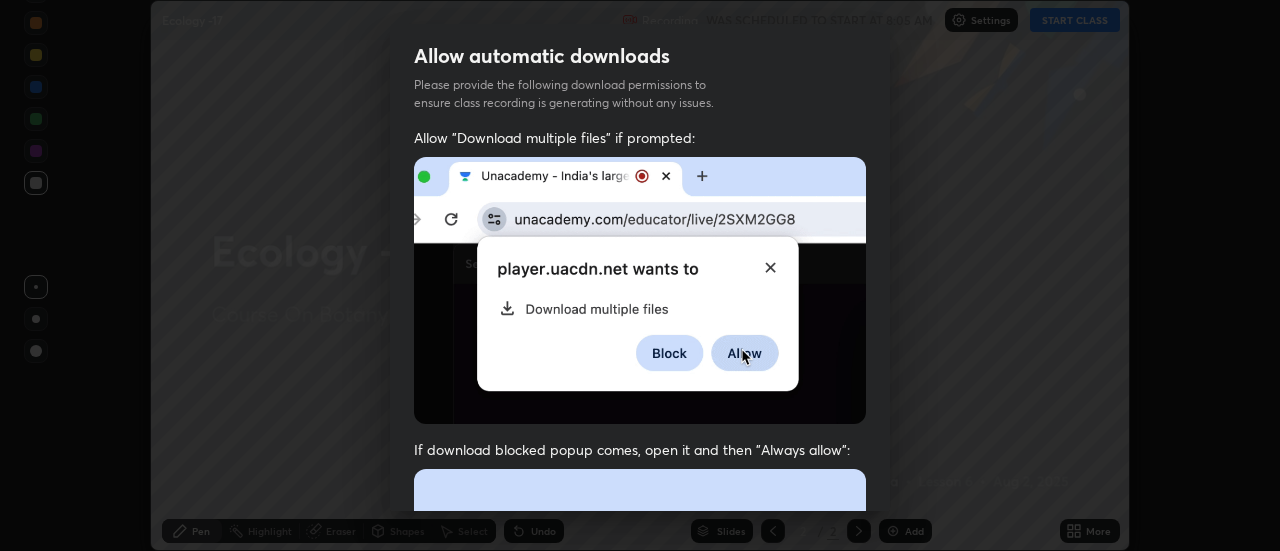 click at bounding box center (640, 687) 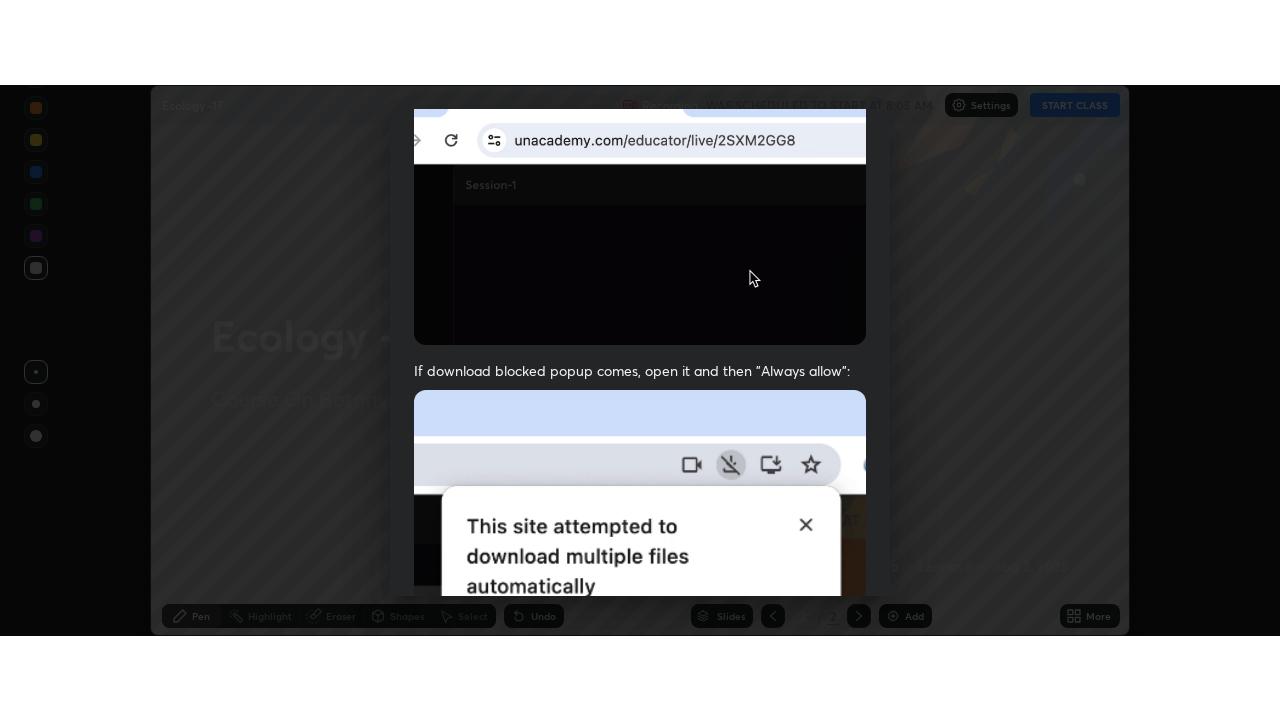 scroll, scrollTop: 513, scrollLeft: 0, axis: vertical 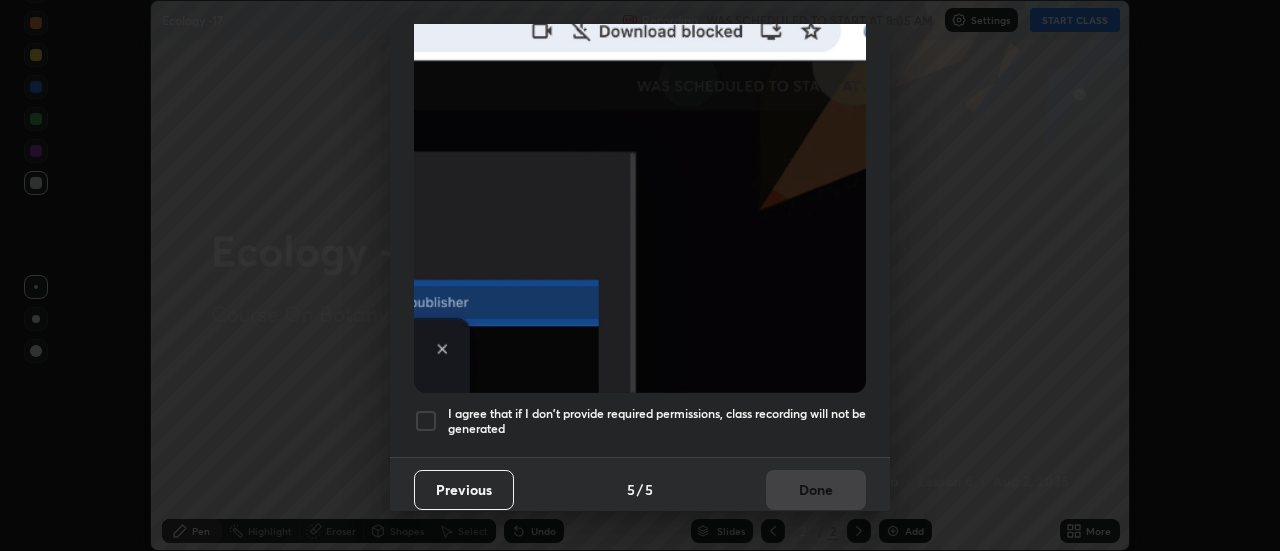 click on "I agree that if I don't provide required permissions, class recording will not be generated" at bounding box center (657, 421) 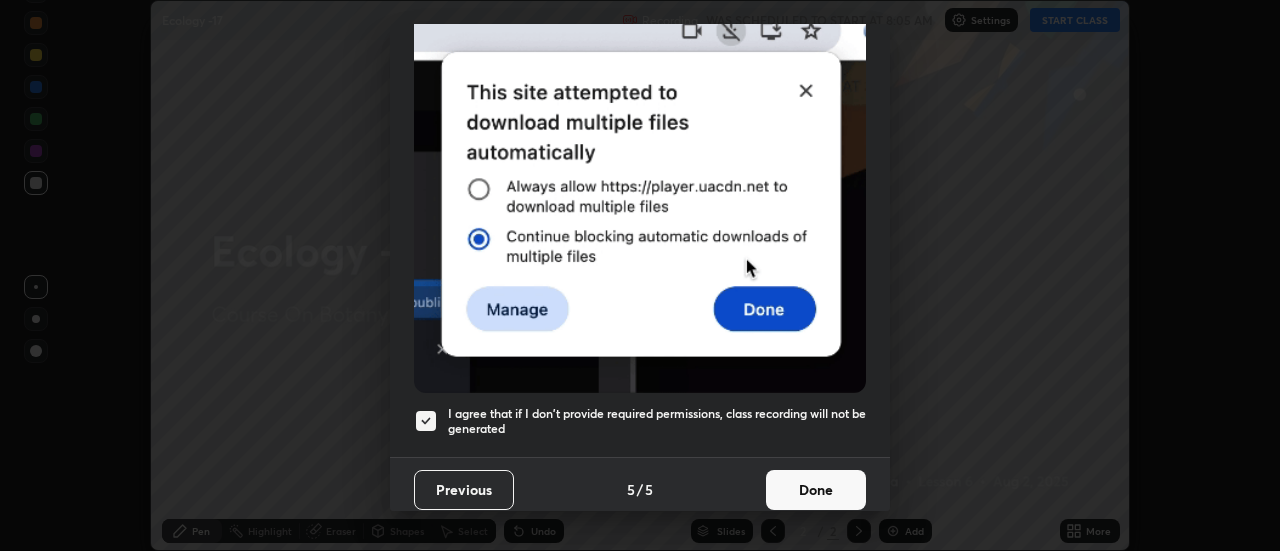click on "Done" at bounding box center [816, 490] 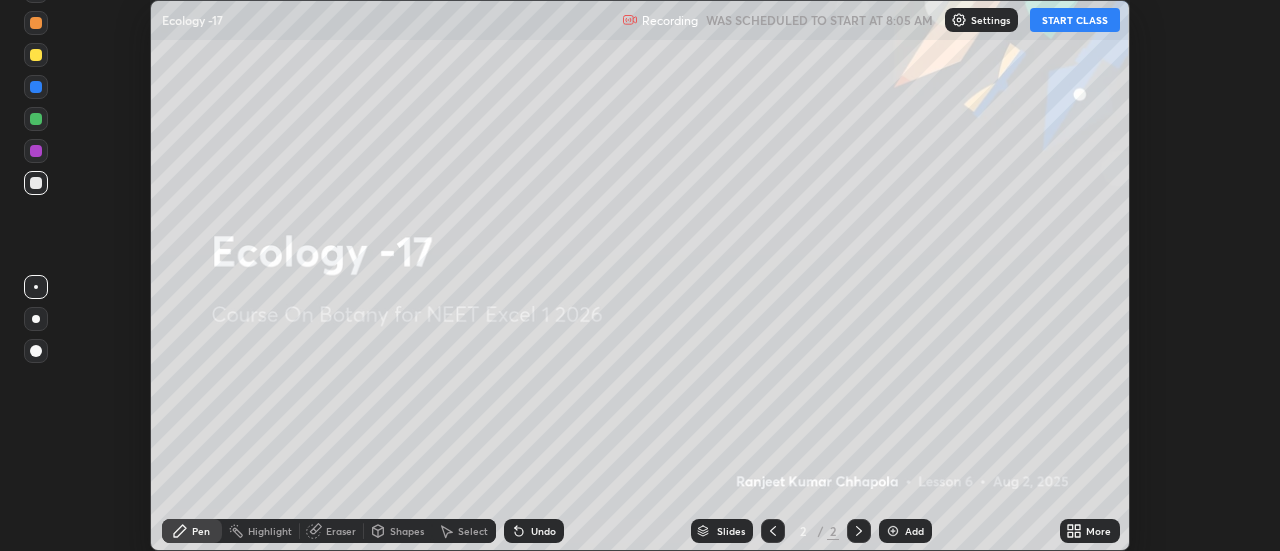 click 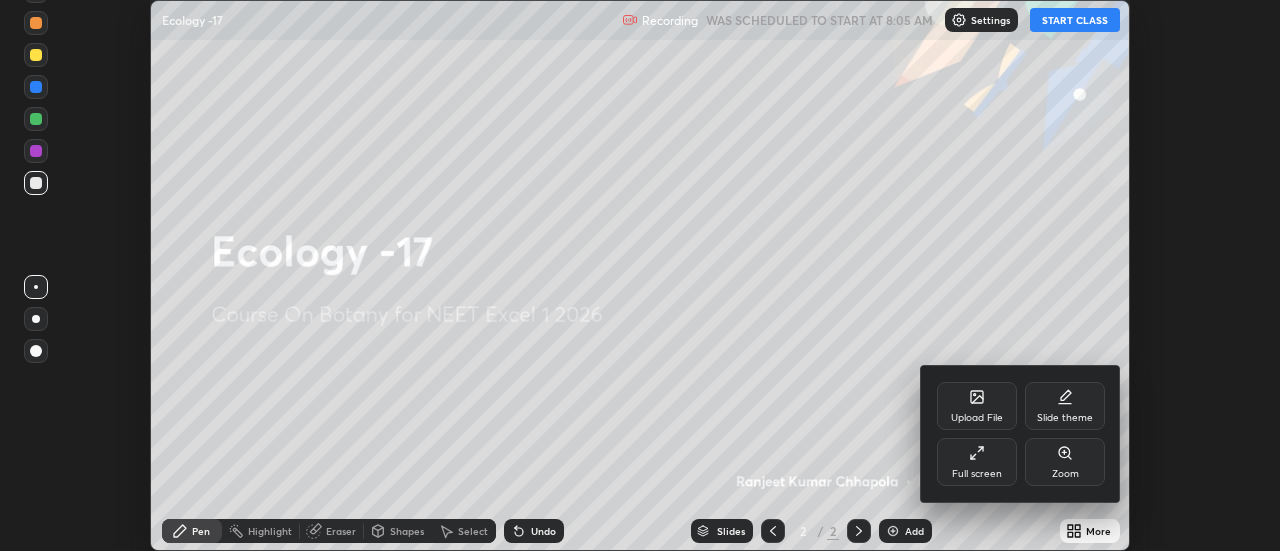 click on "Upload File" at bounding box center (977, 418) 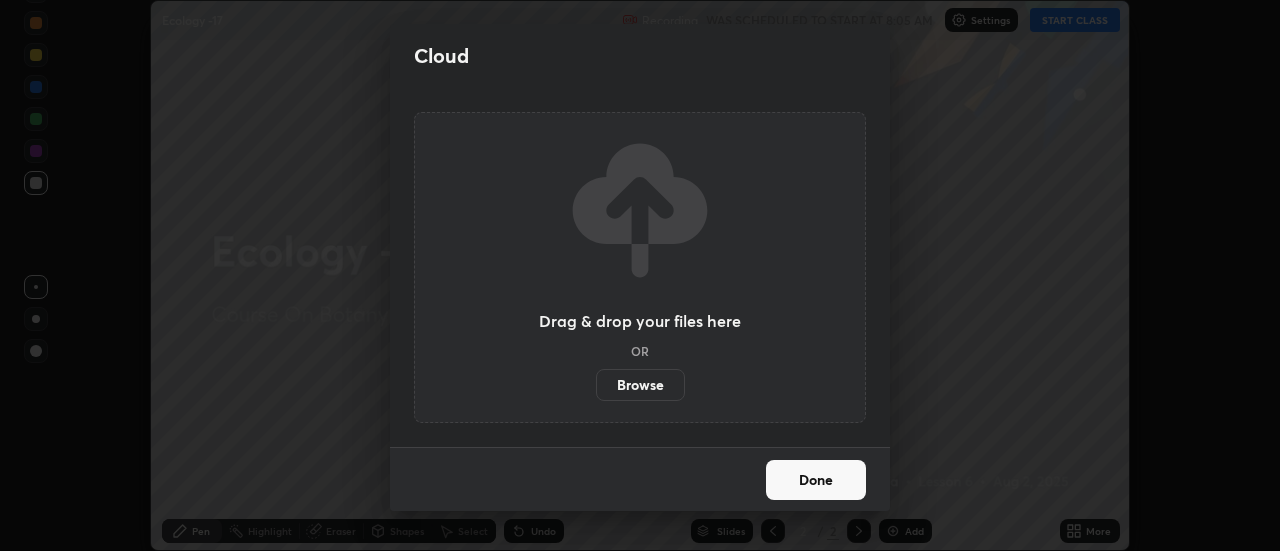 click on "Browse" at bounding box center (640, 385) 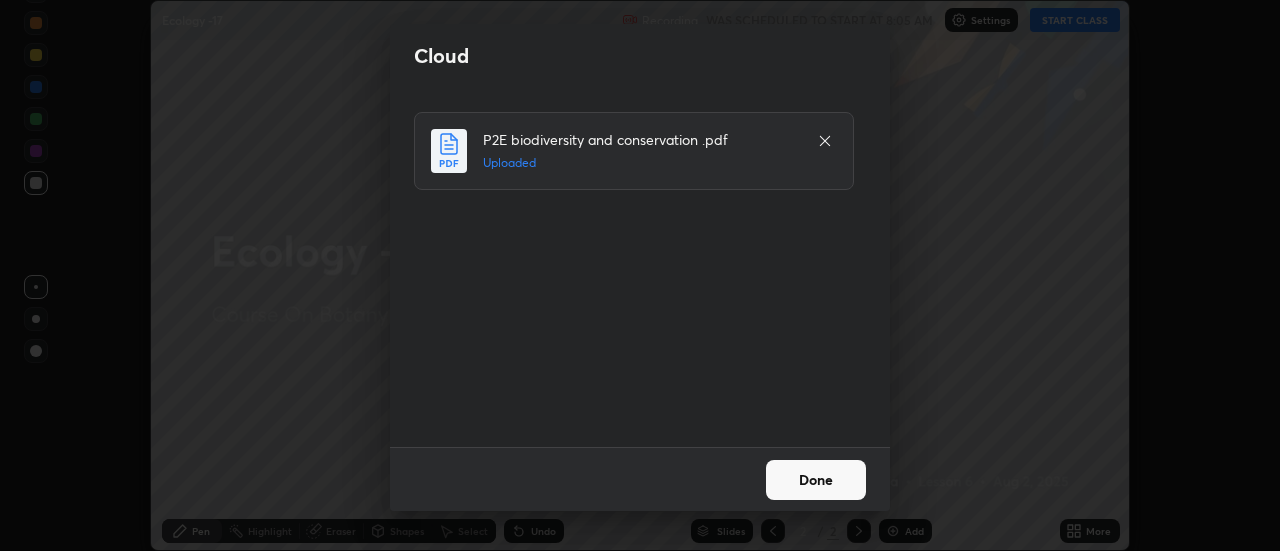click on "Done" at bounding box center (816, 480) 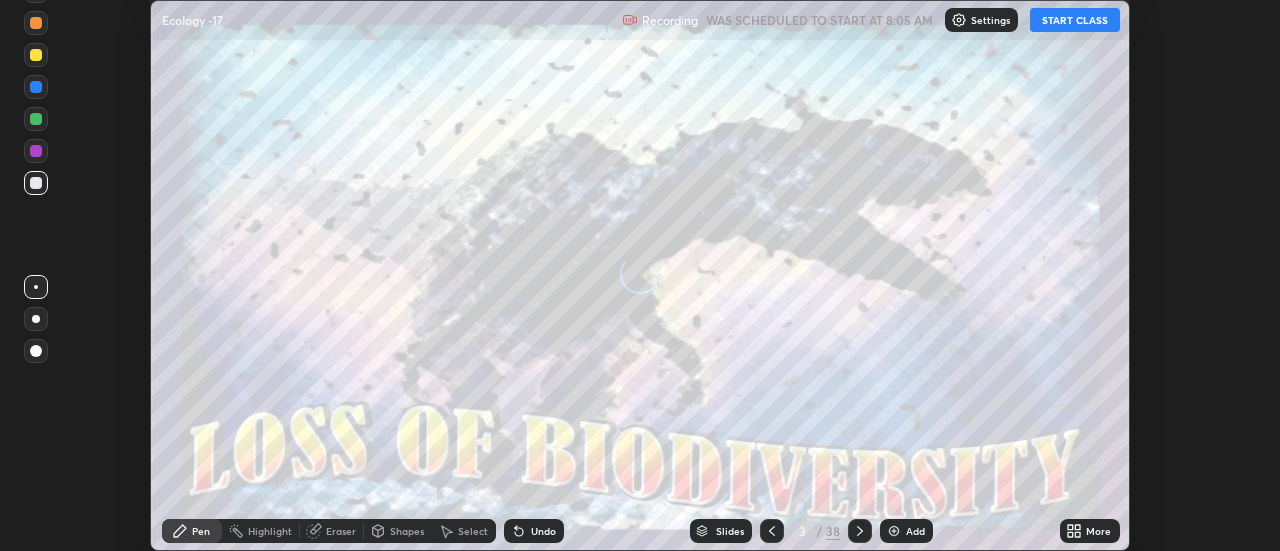 click 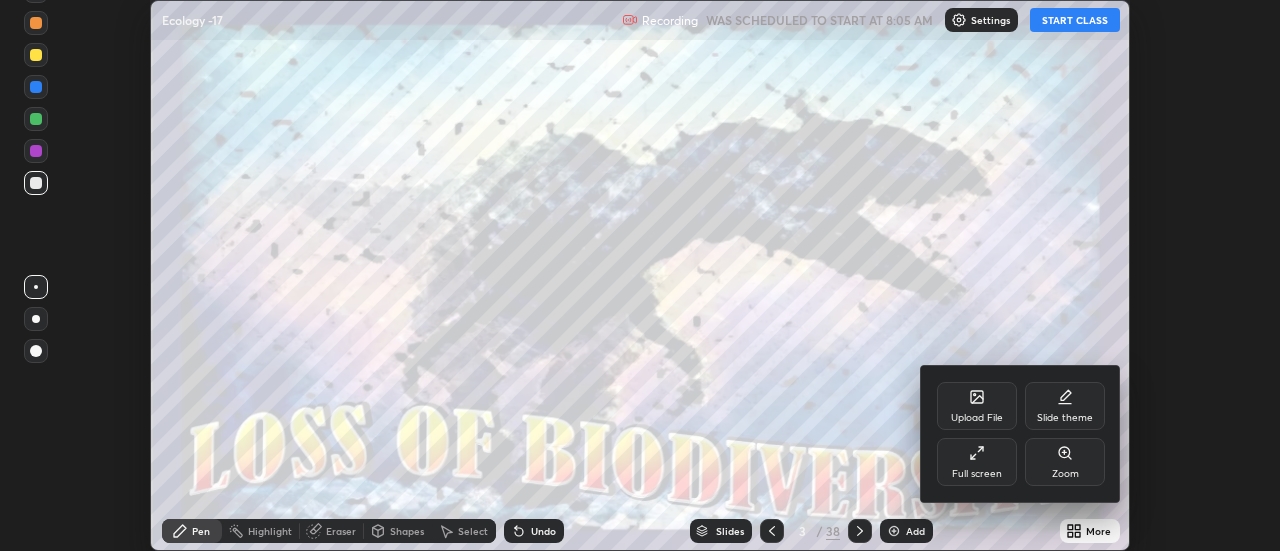 click 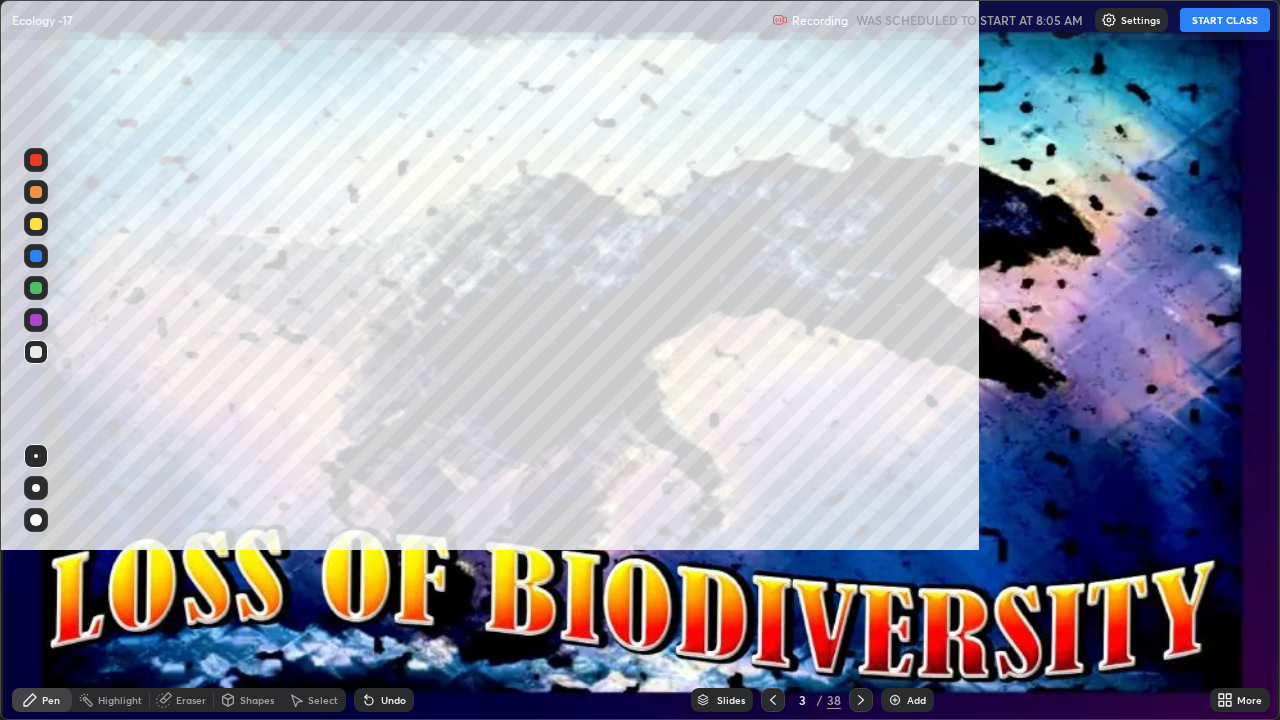 scroll, scrollTop: 99280, scrollLeft: 98720, axis: both 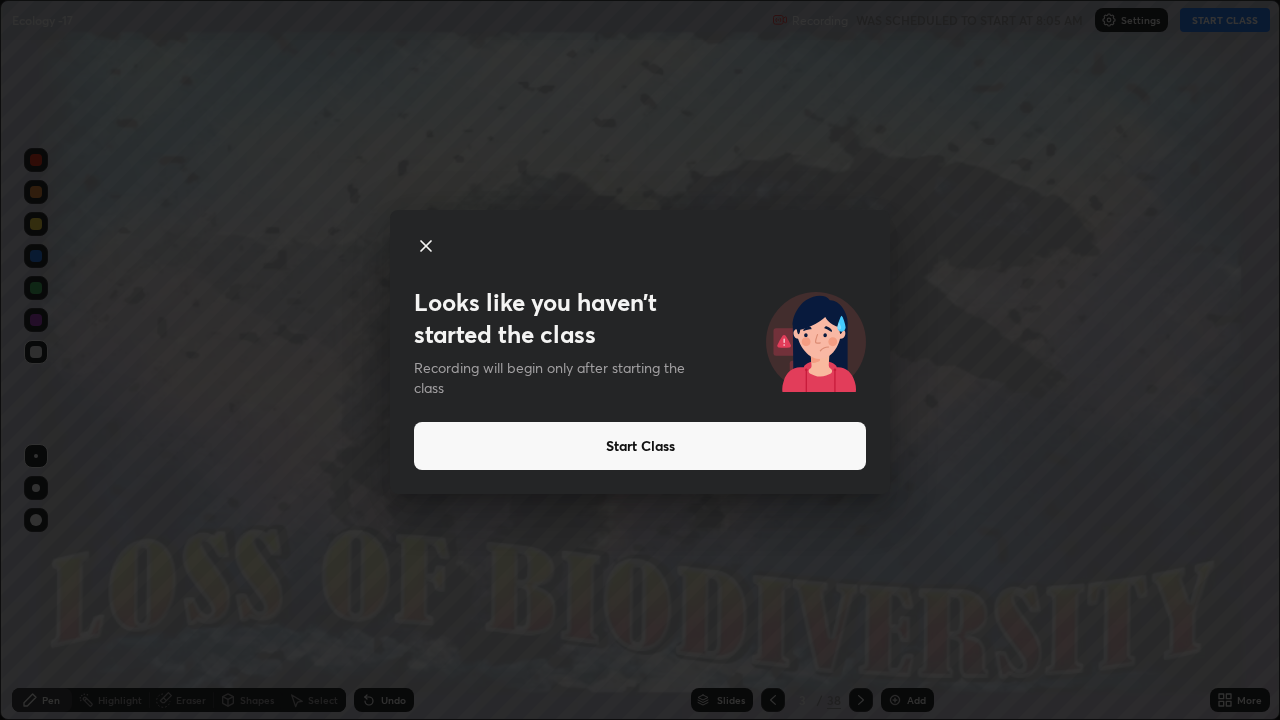 click on "Start Class" at bounding box center [640, 446] 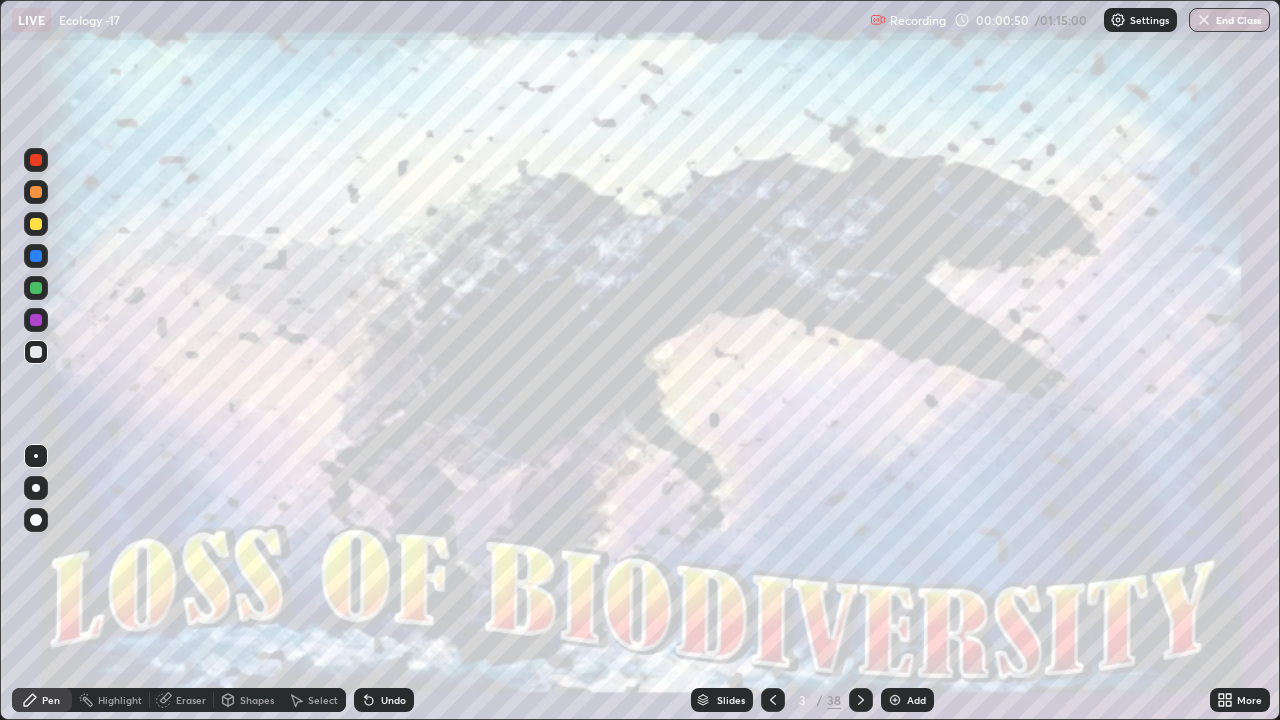 click 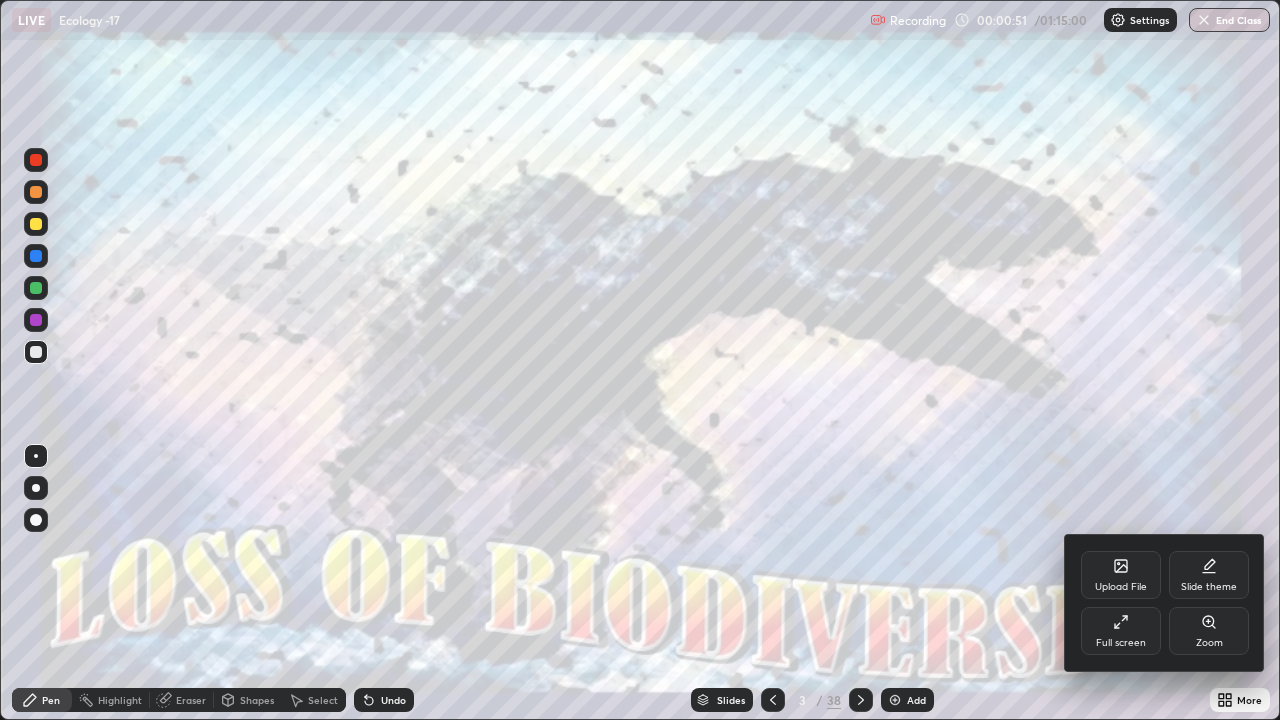 click on "Full screen" at bounding box center (1121, 643) 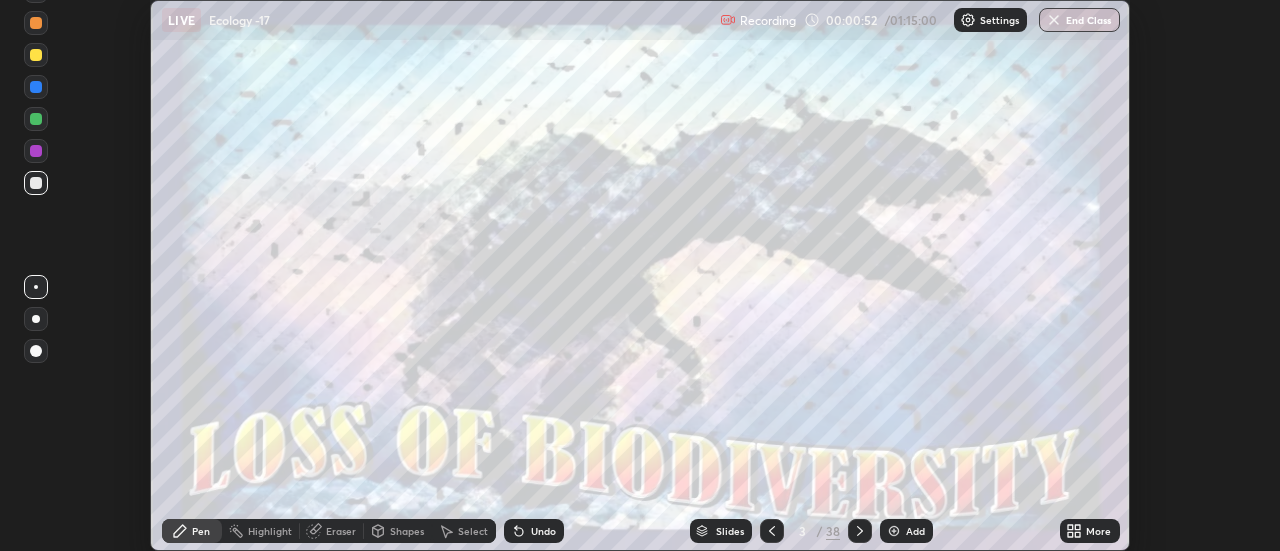 scroll, scrollTop: 551, scrollLeft: 1280, axis: both 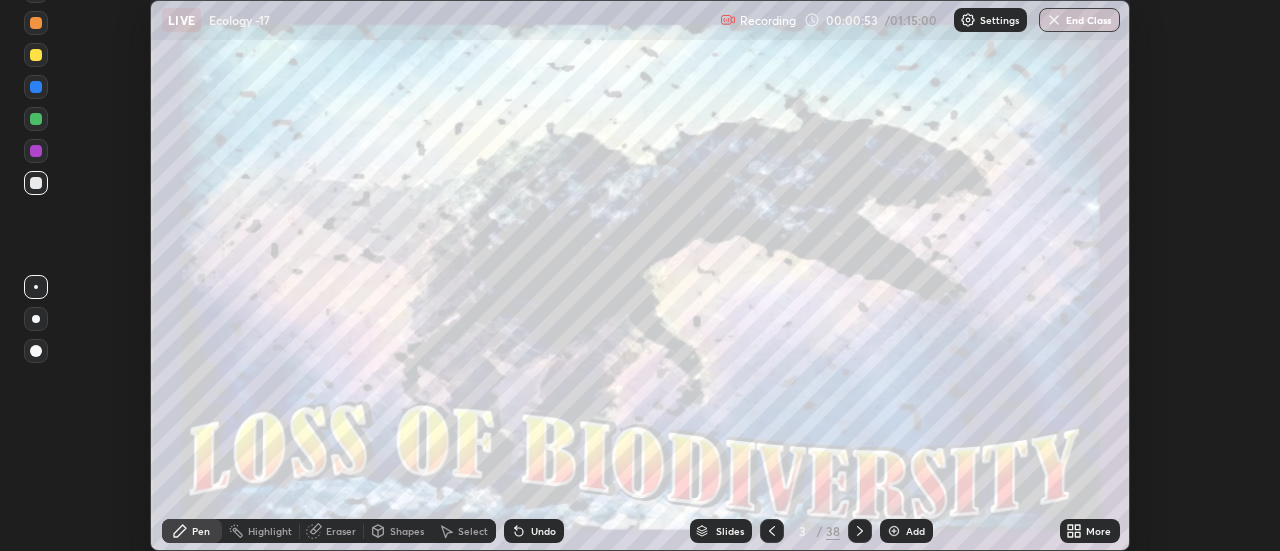 click on "Slides" at bounding box center (730, 531) 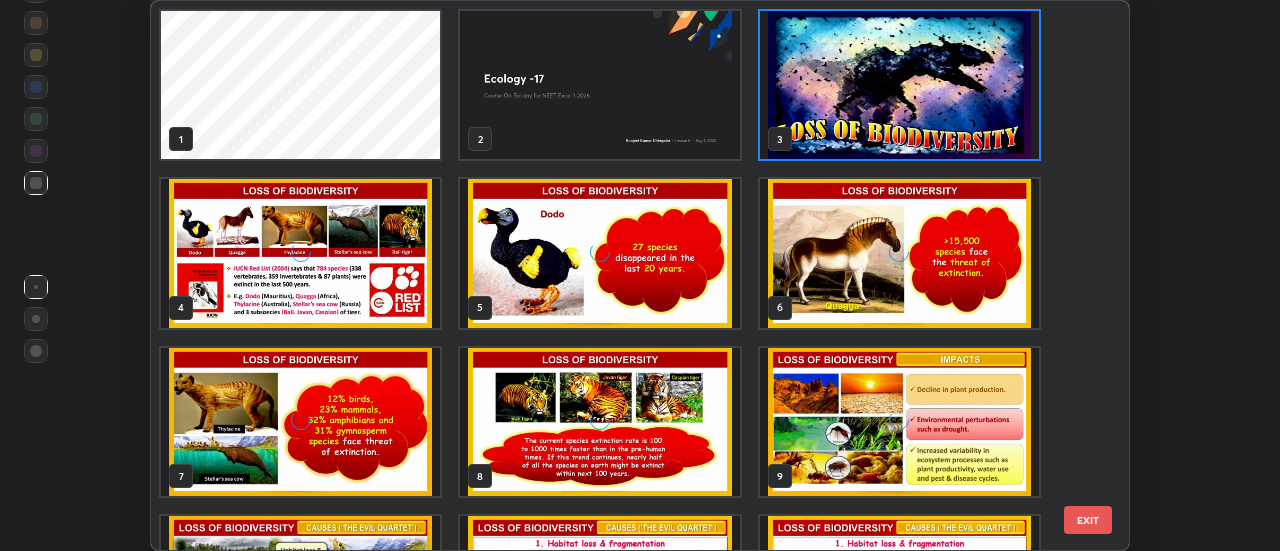 scroll, scrollTop: 7, scrollLeft: 11, axis: both 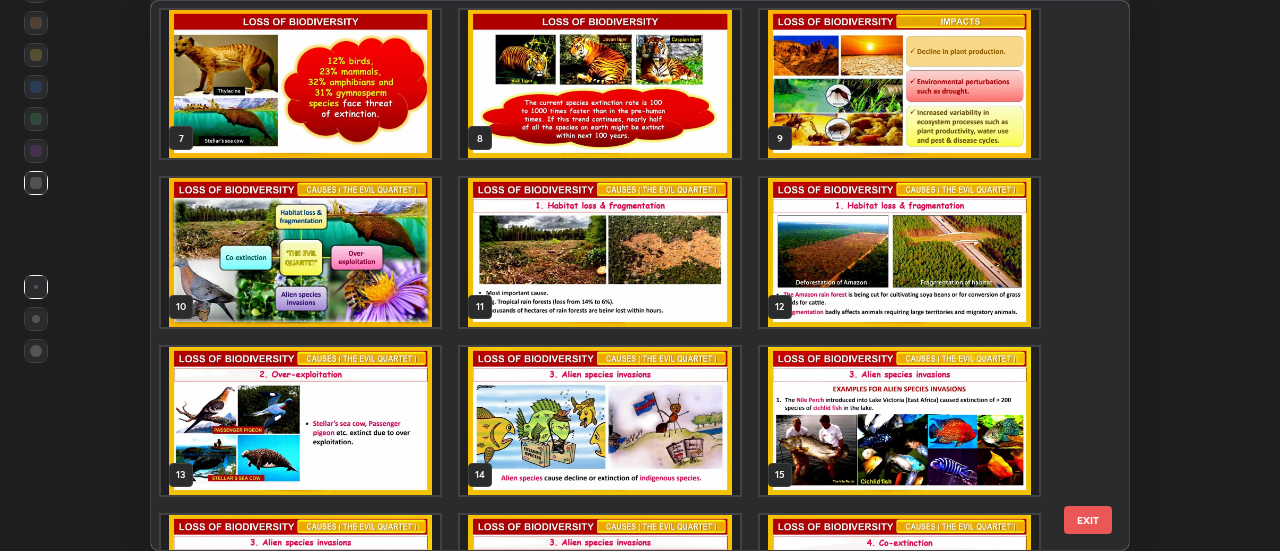 click at bounding box center (300, 252) 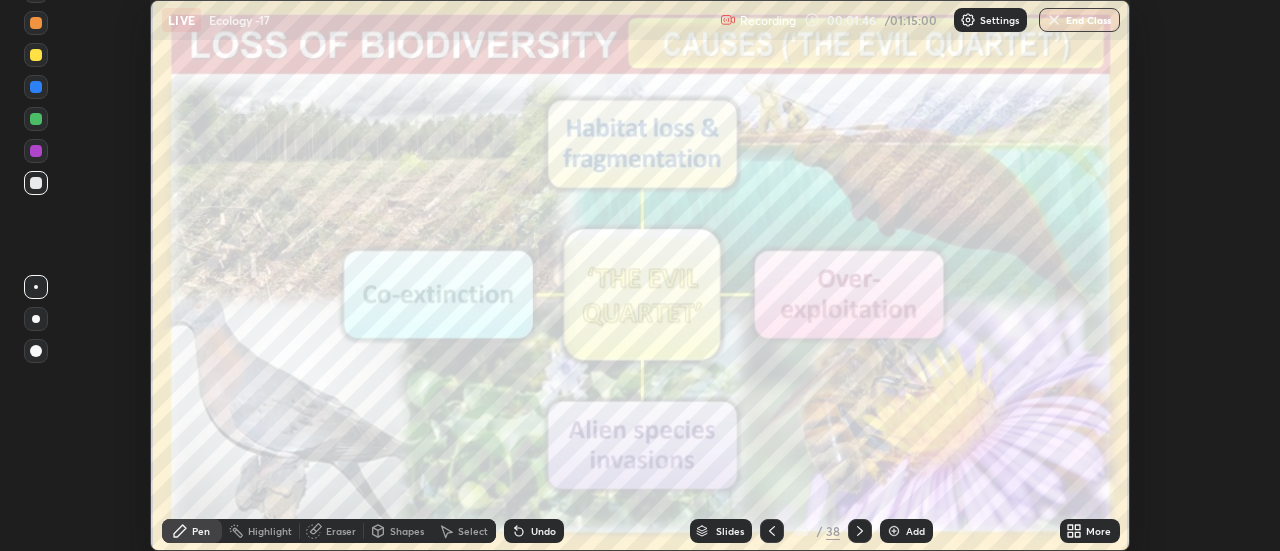 click at bounding box center (300, 252) 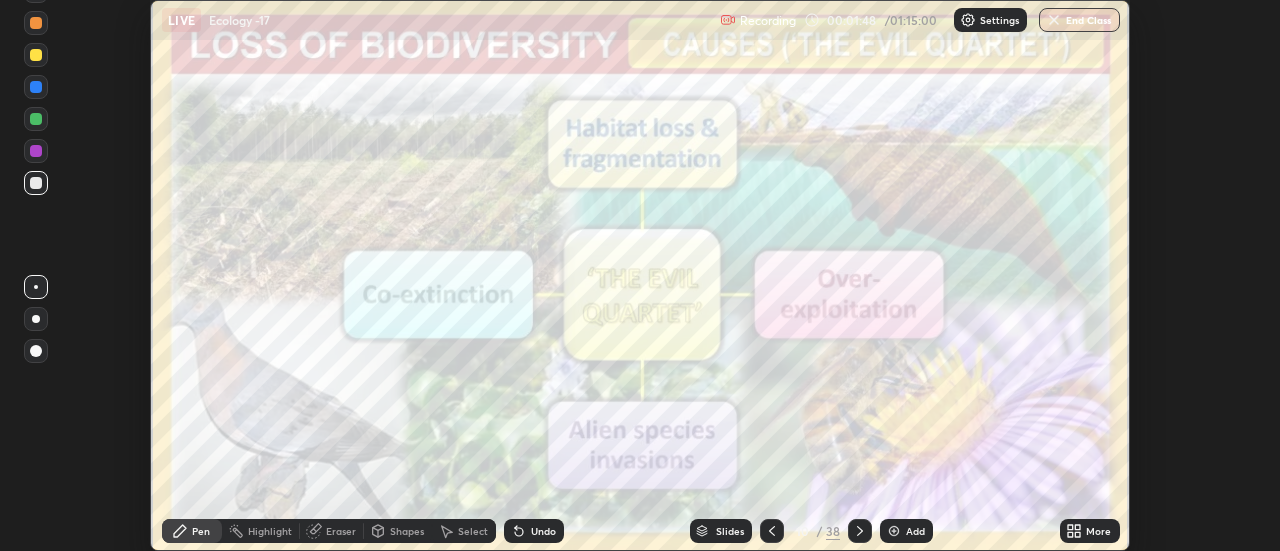 click 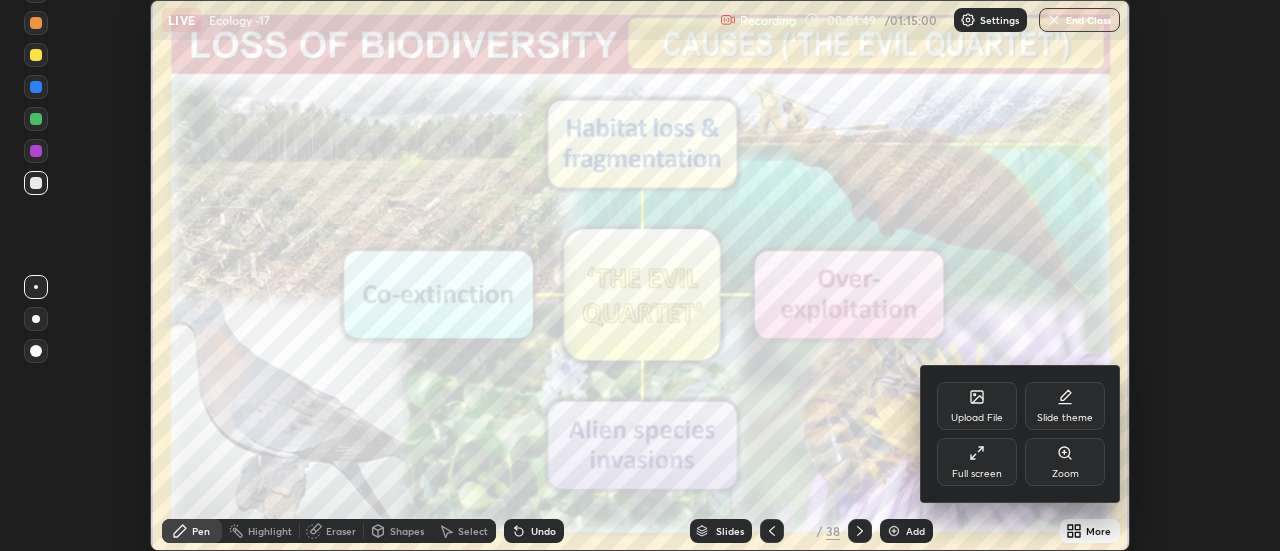 click on "Full screen" at bounding box center (977, 462) 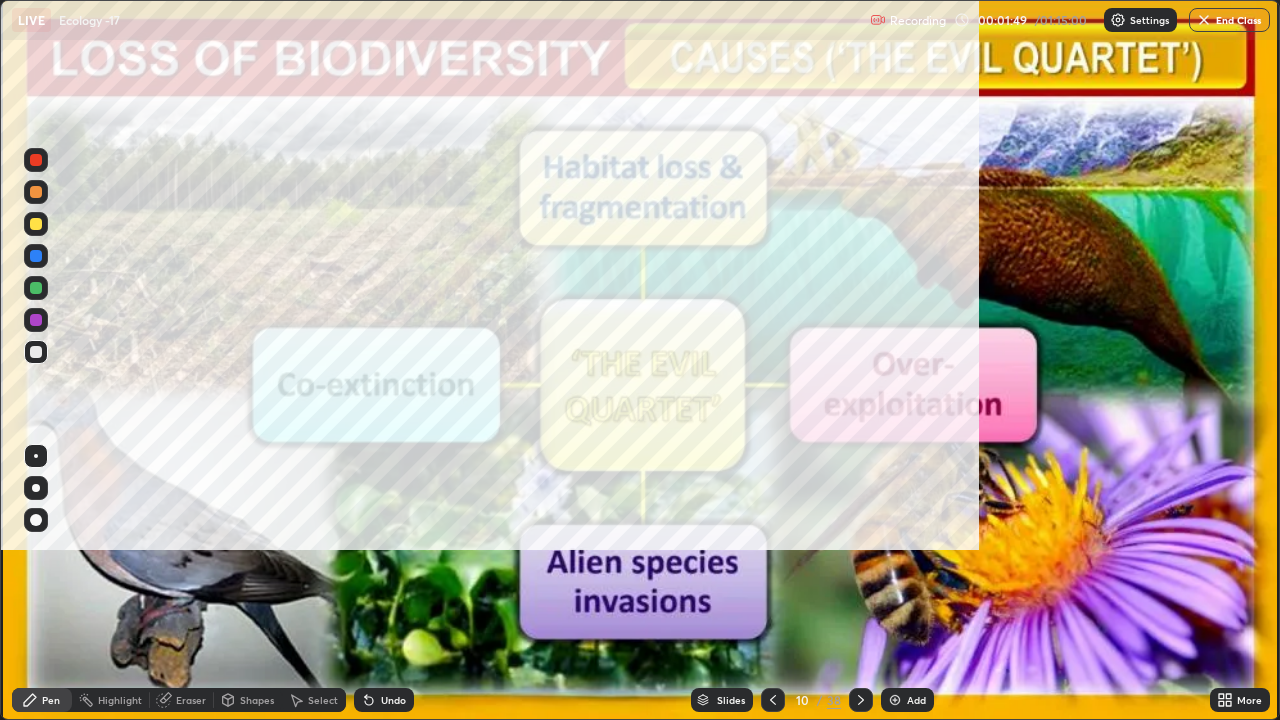 scroll, scrollTop: 99280, scrollLeft: 98720, axis: both 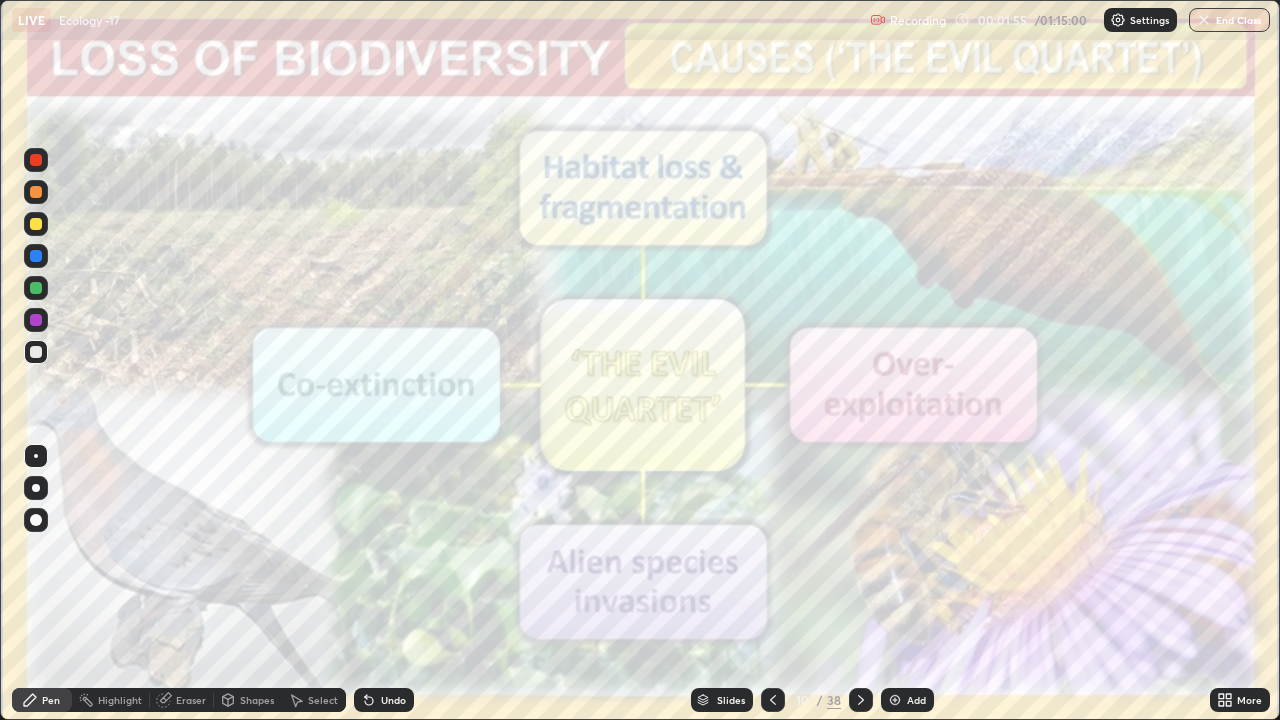 click on "Highlight" at bounding box center (120, 700) 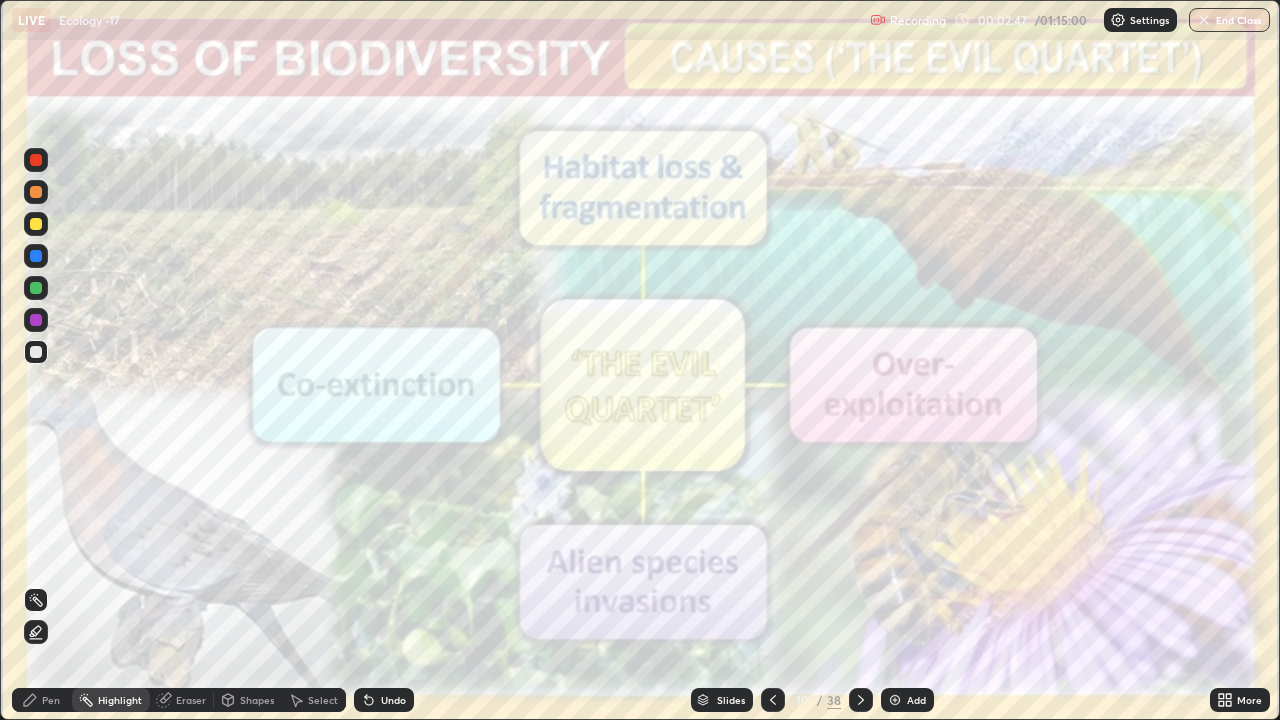 click at bounding box center [36, 160] 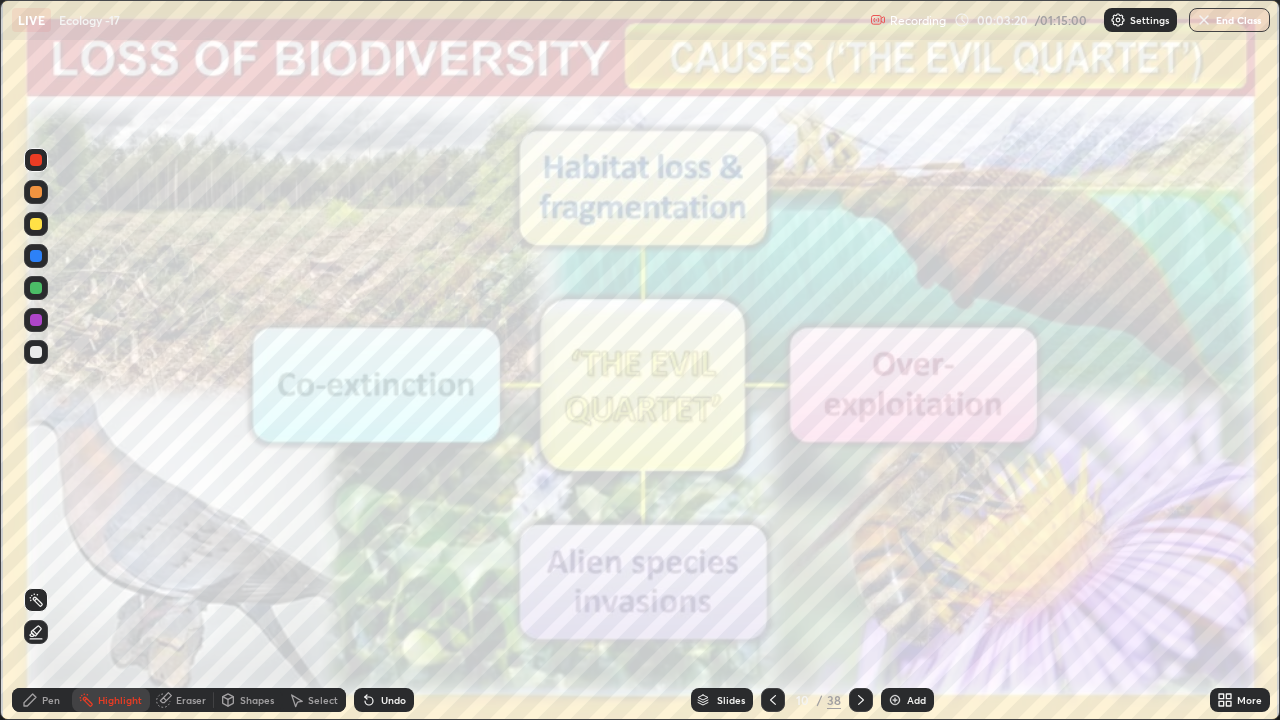 click 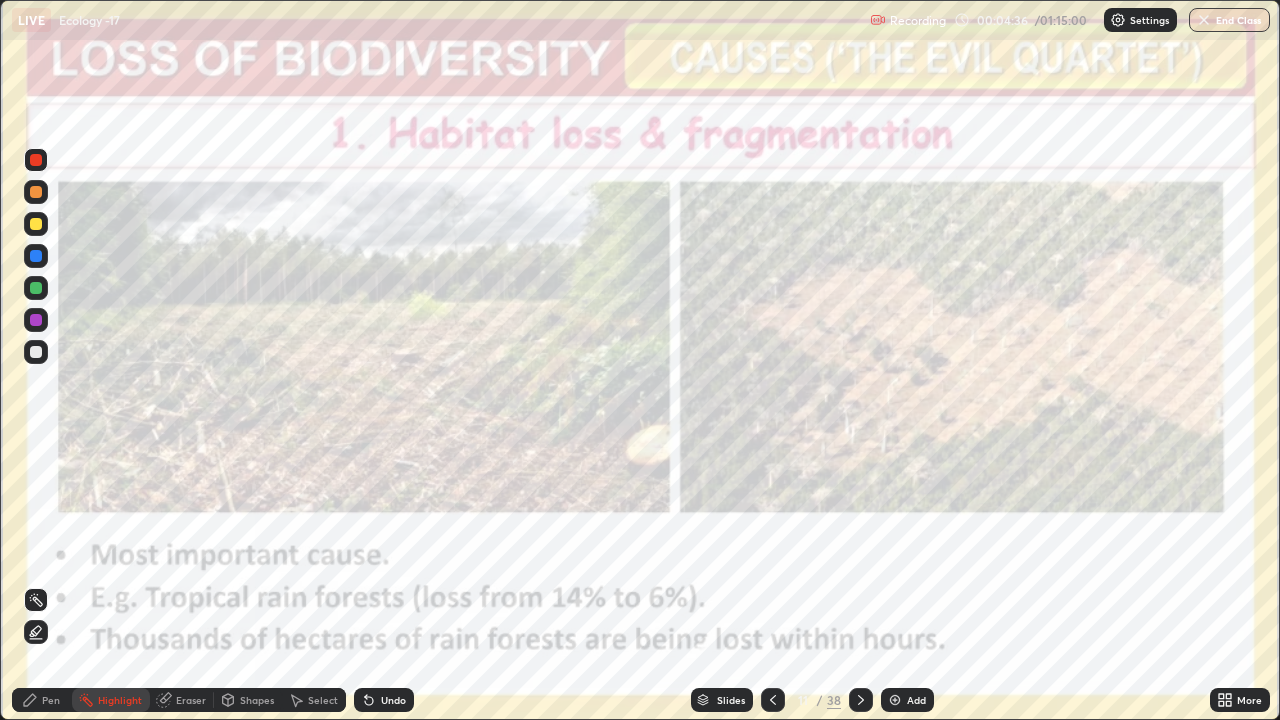 click 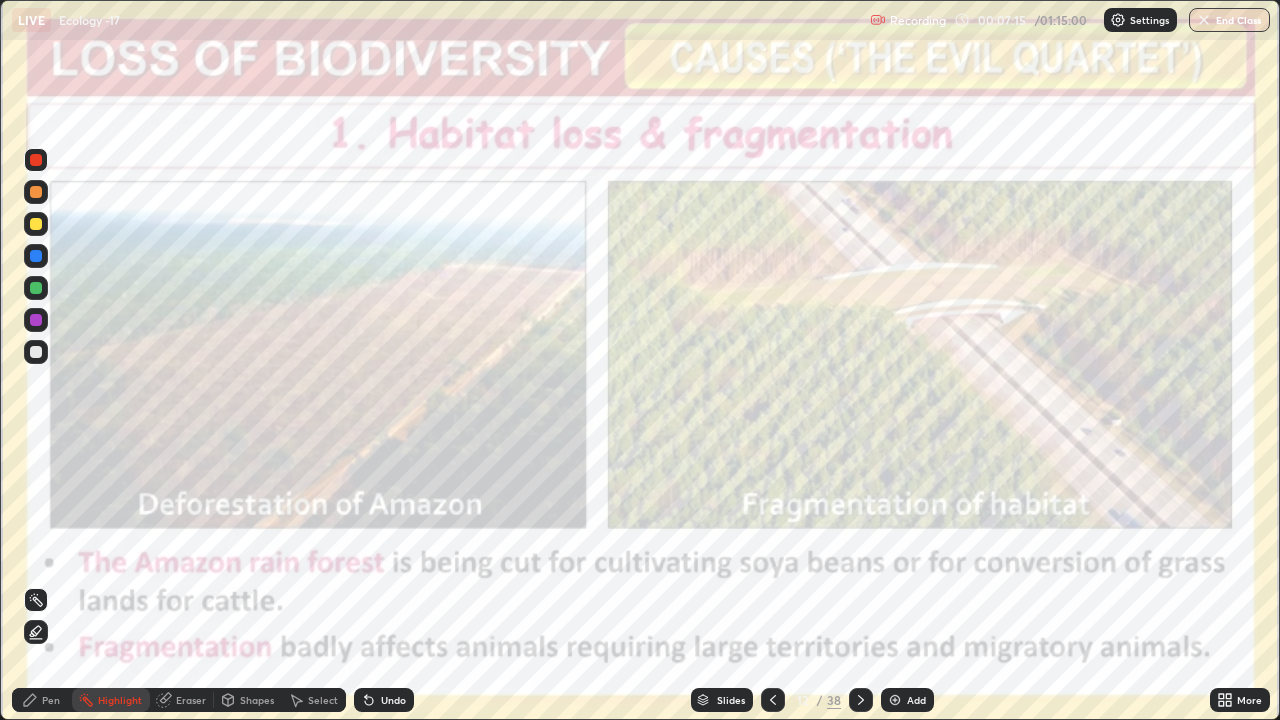 click at bounding box center [861, 700] 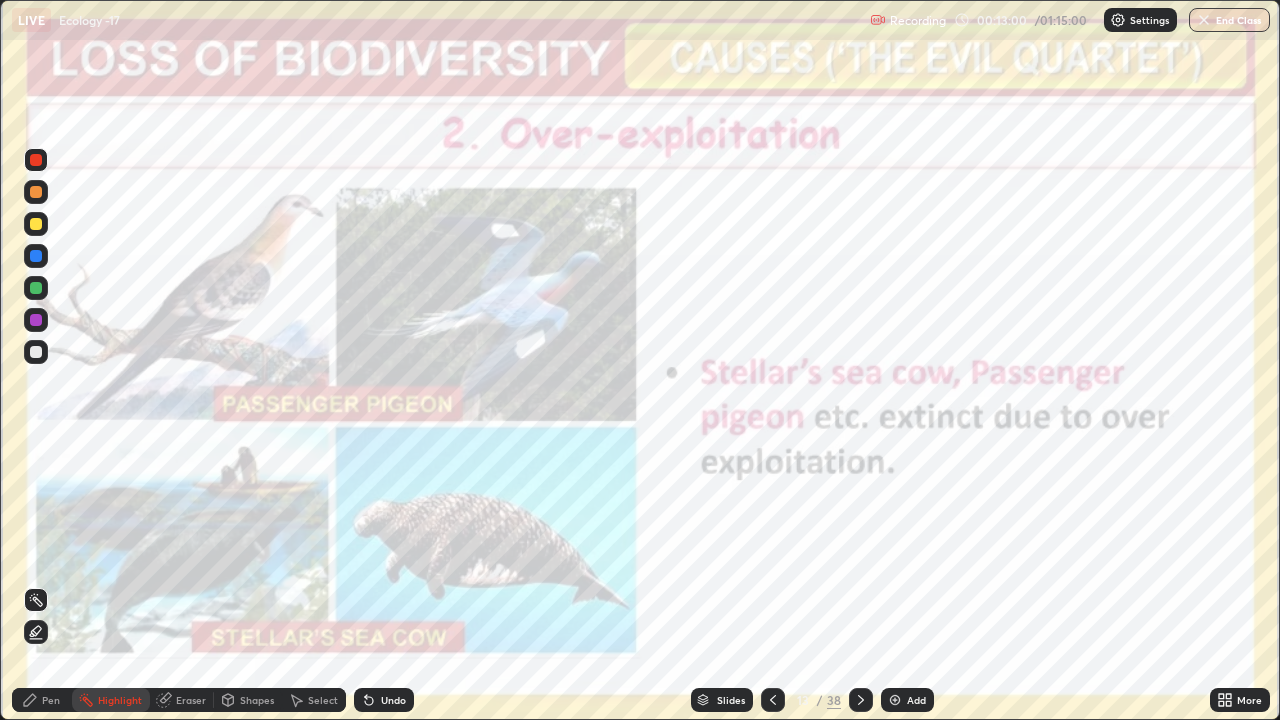 click on "Pen" at bounding box center (51, 700) 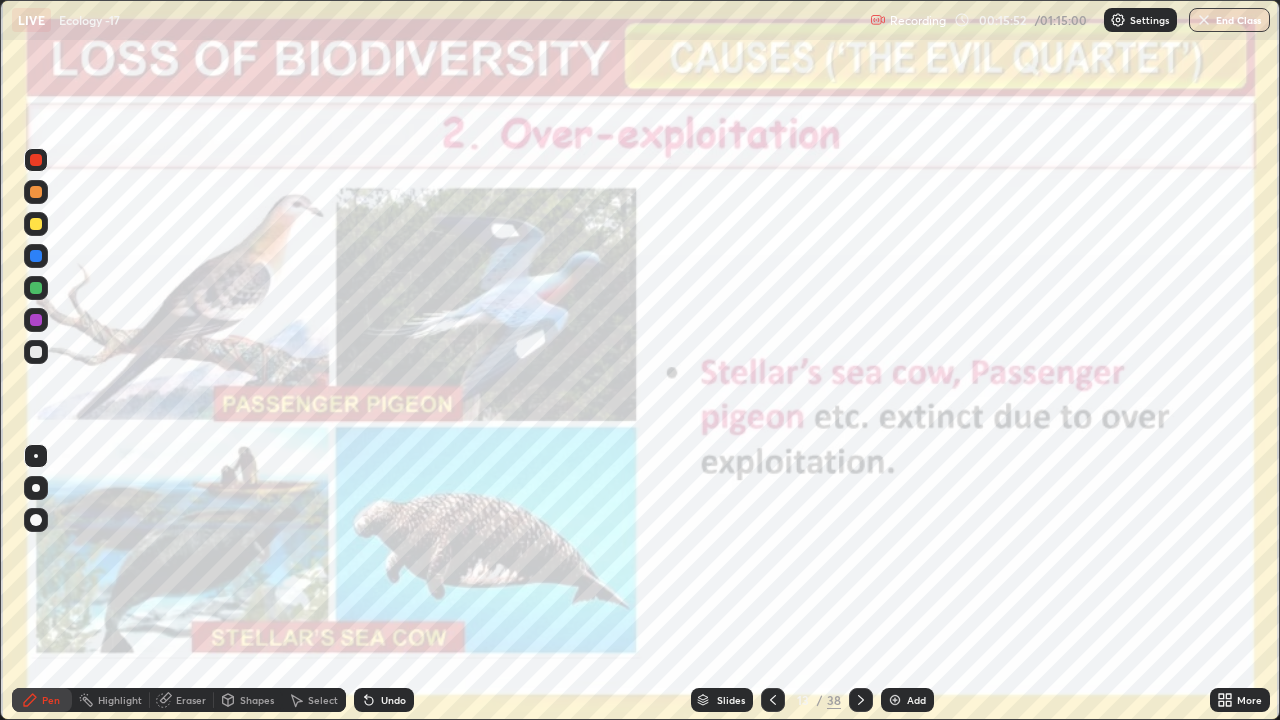 click 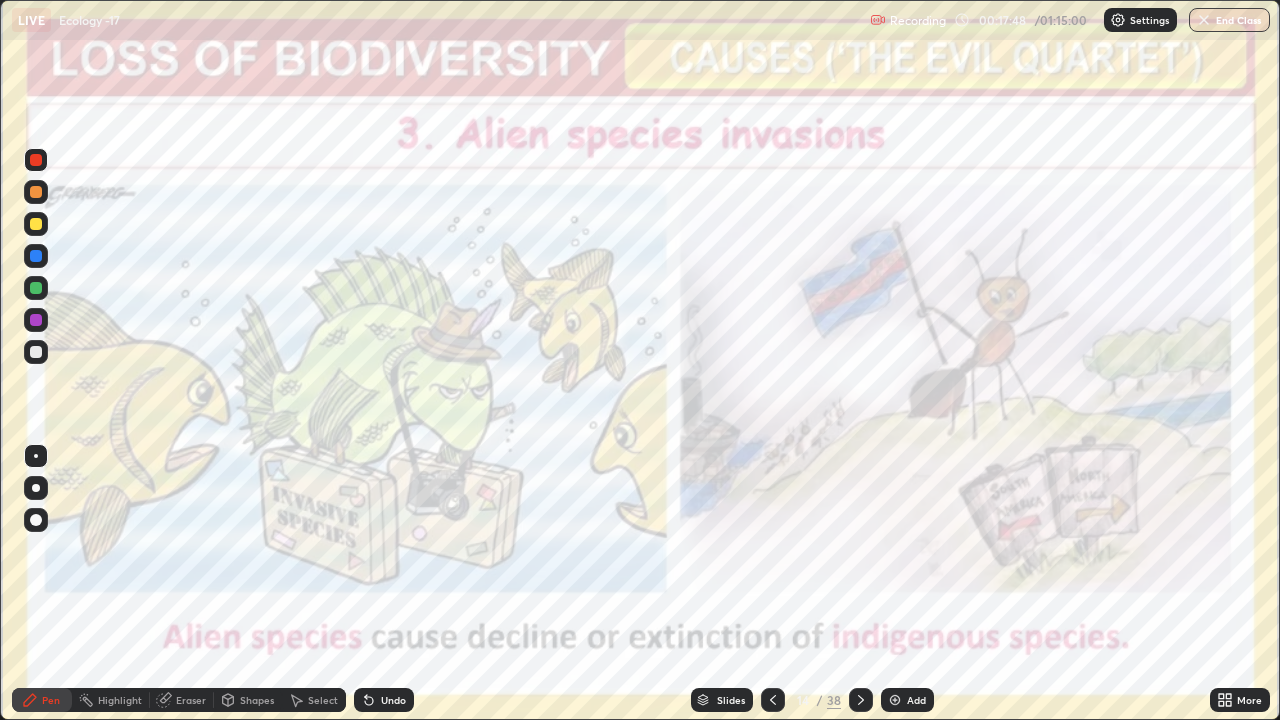 click 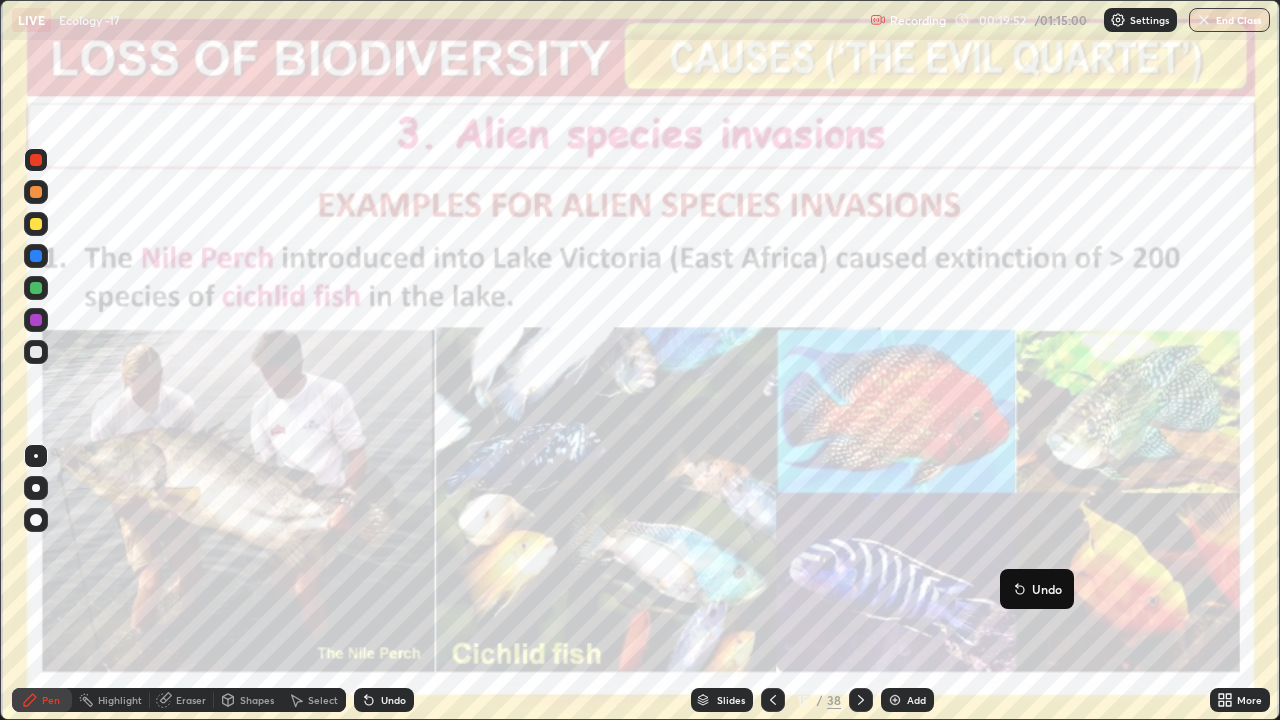 click 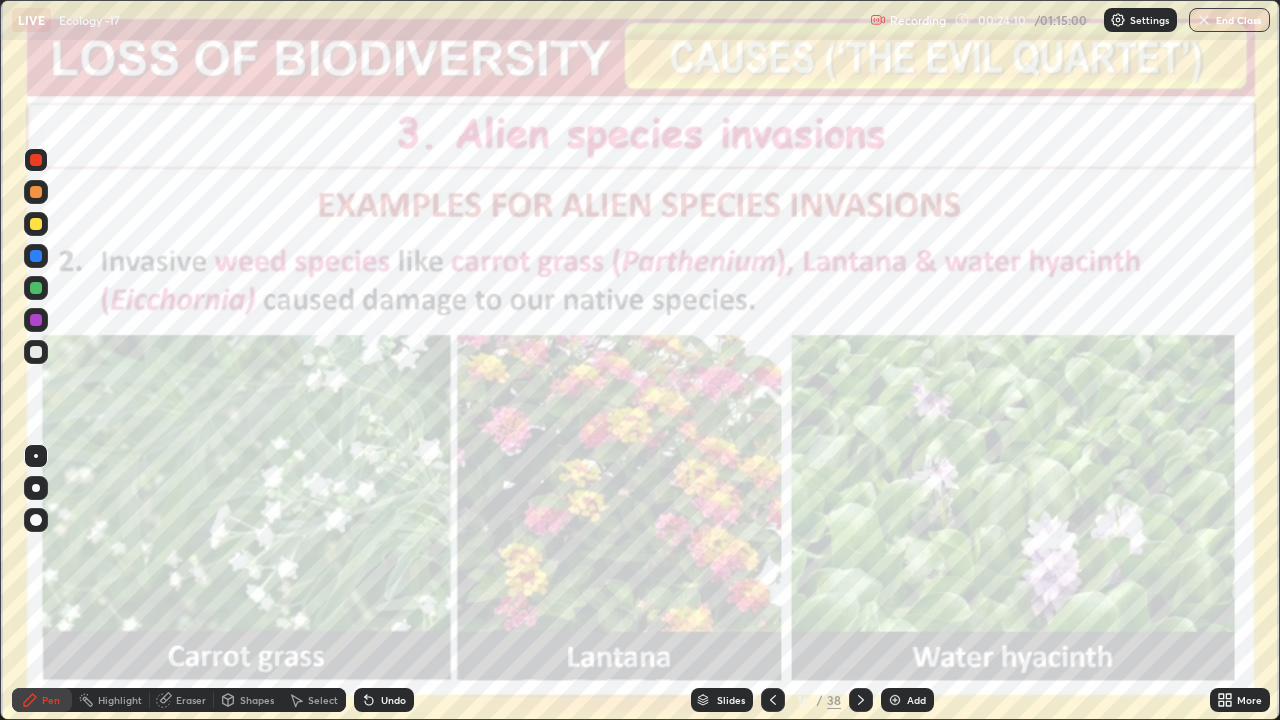 click on "Add" at bounding box center [916, 700] 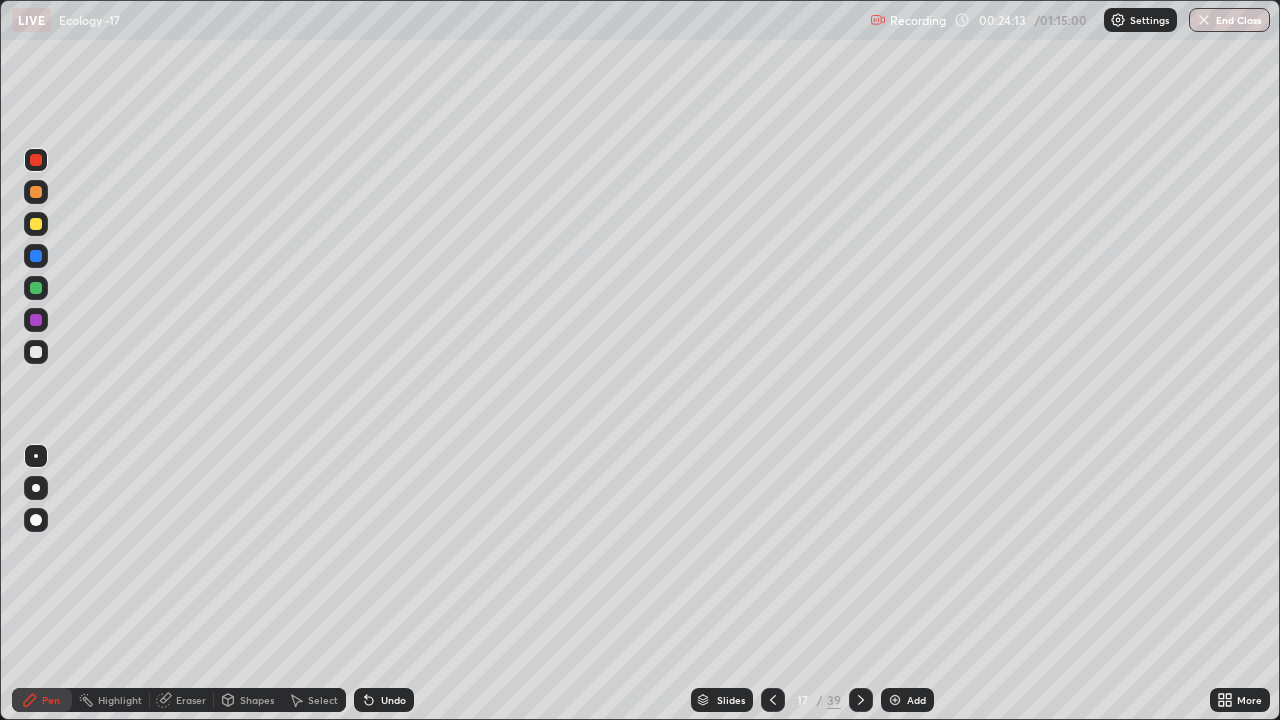 click at bounding box center (36, 256) 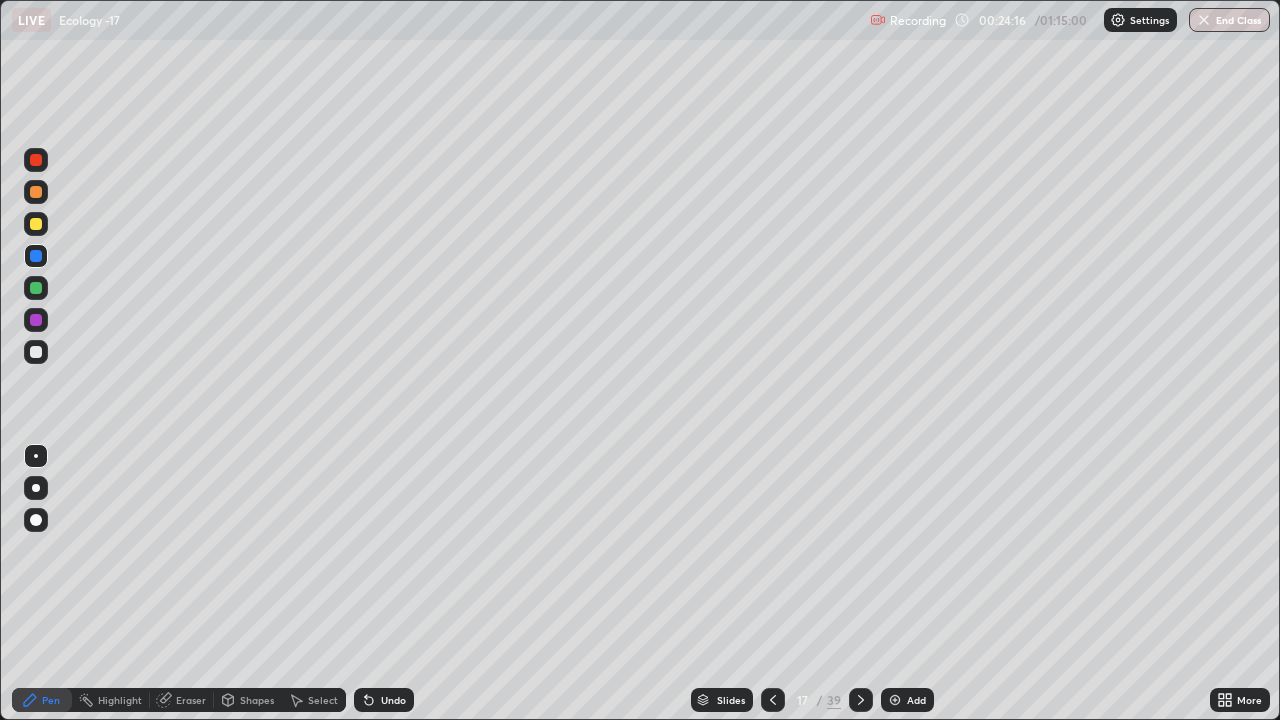 click at bounding box center [36, 488] 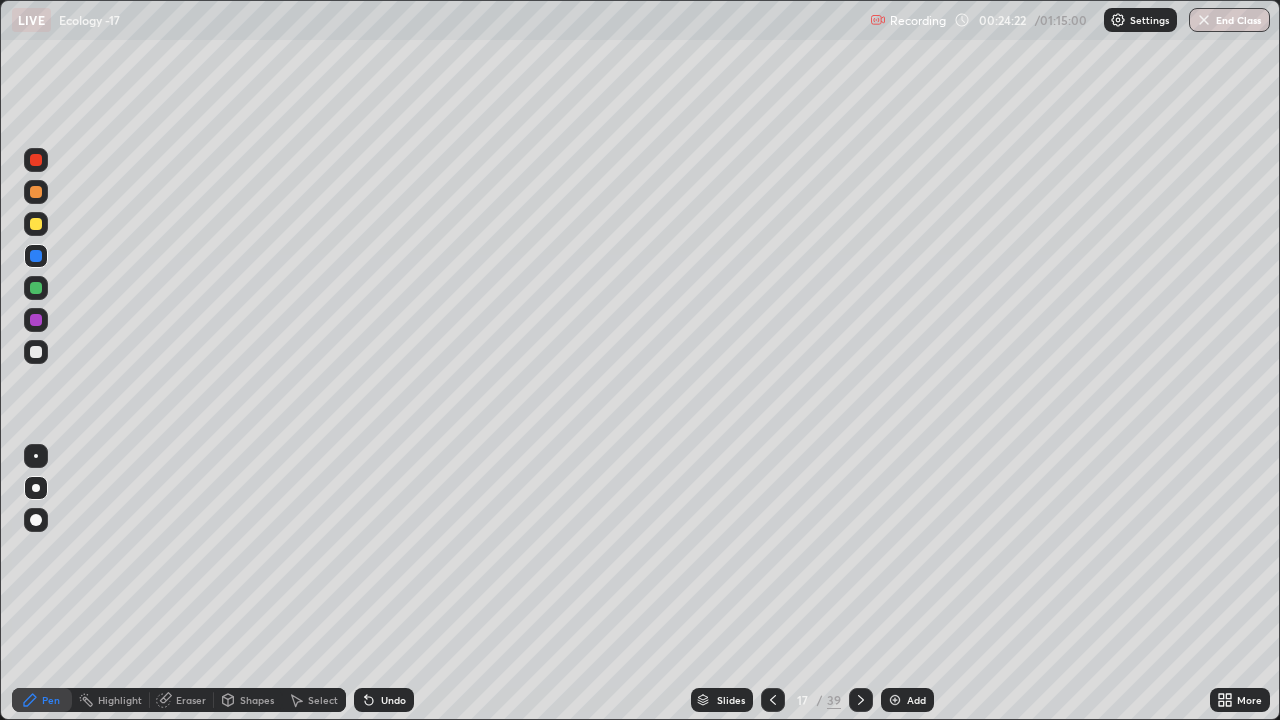 click at bounding box center [36, 288] 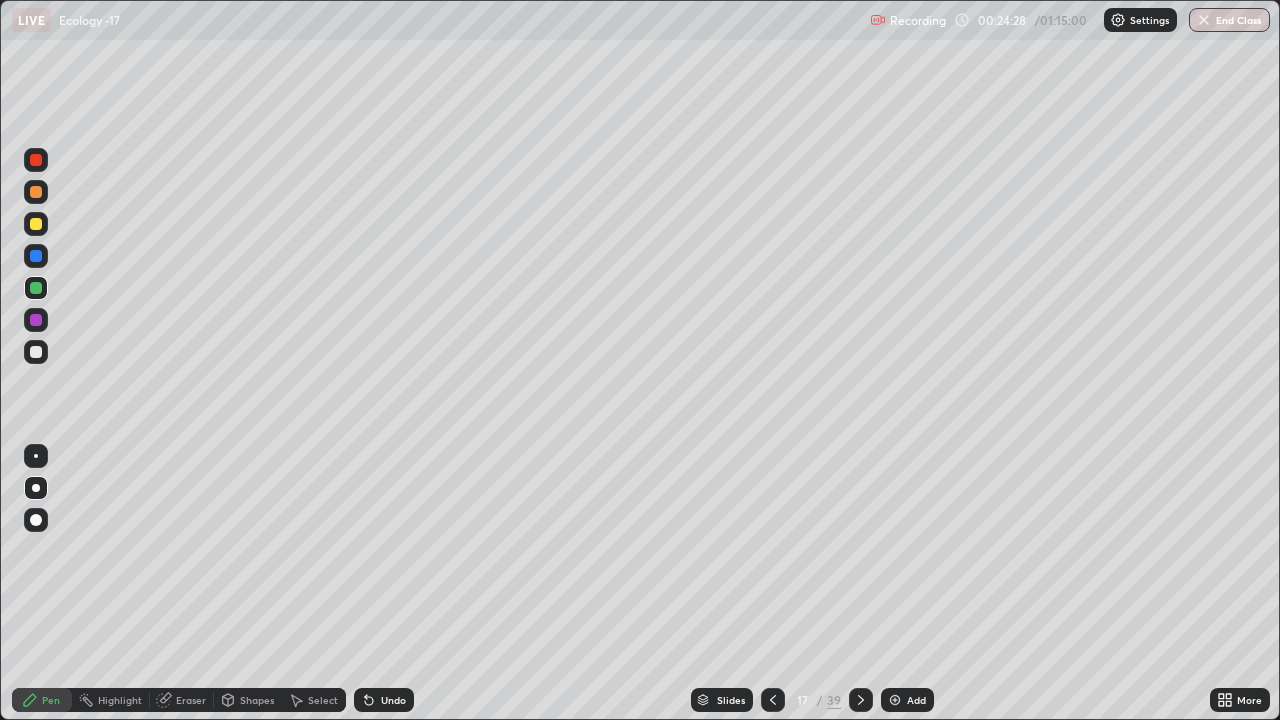 click at bounding box center [36, 352] 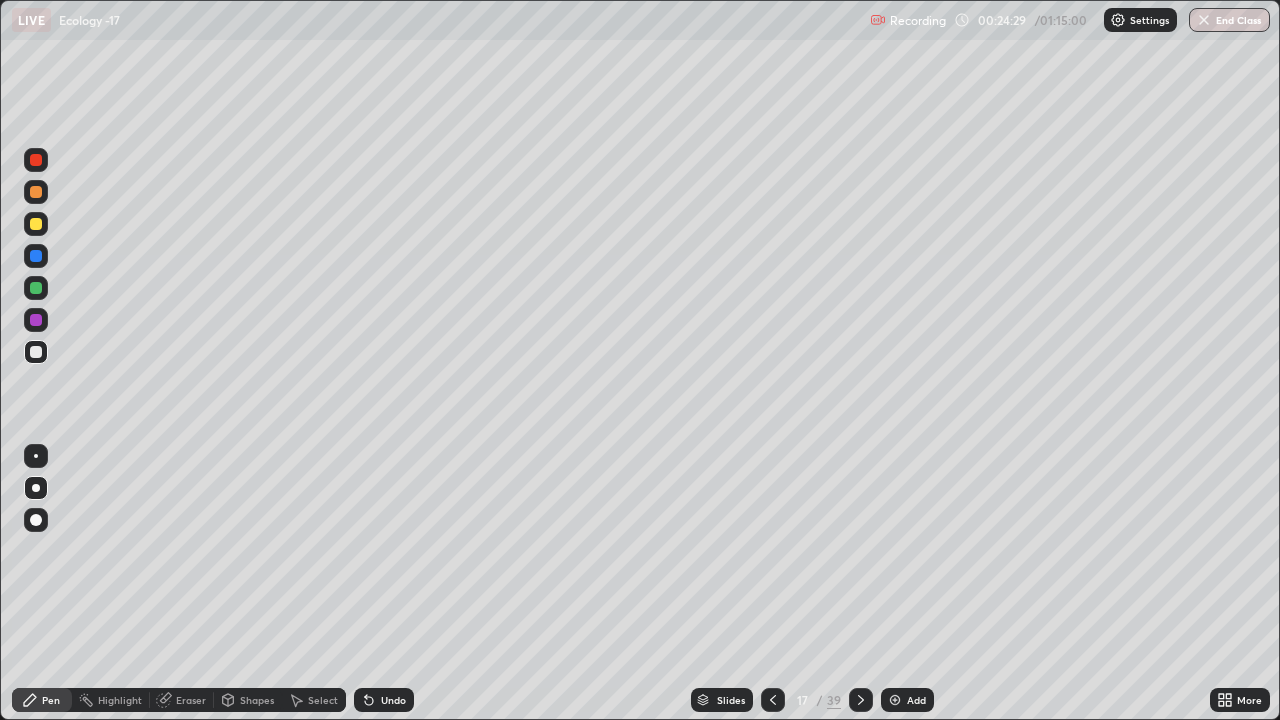click at bounding box center [36, 192] 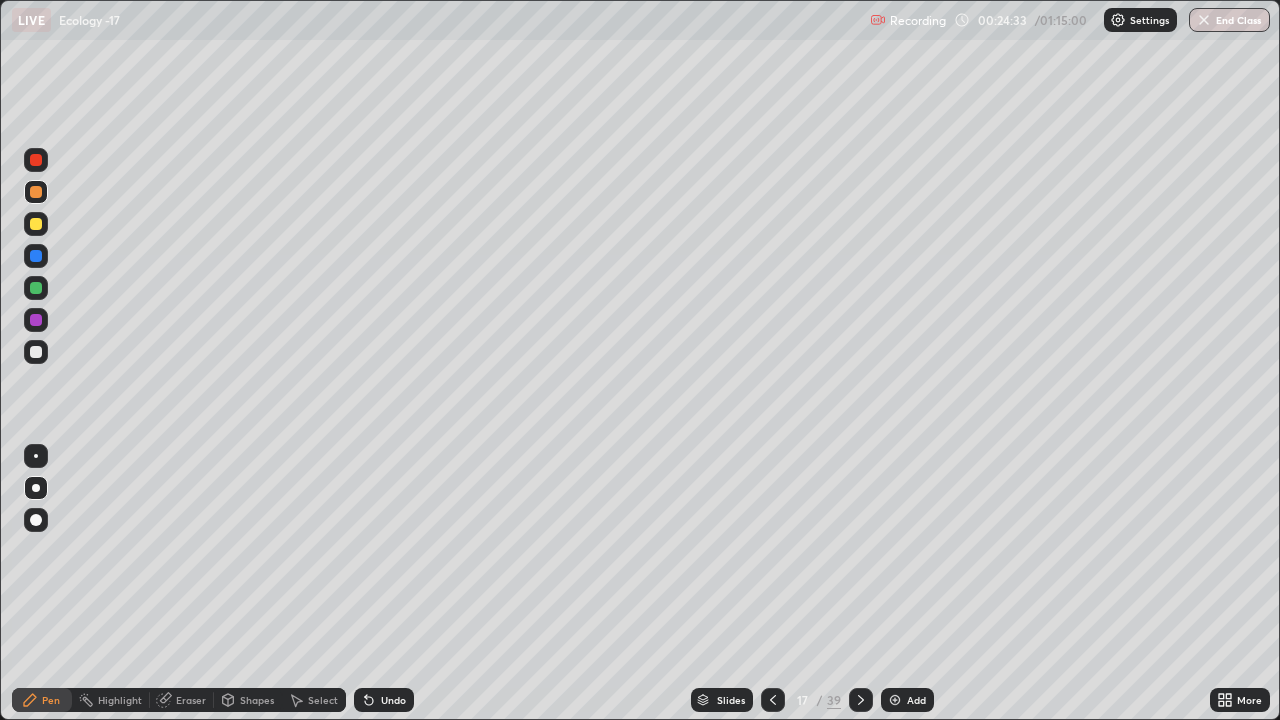 click at bounding box center (36, 288) 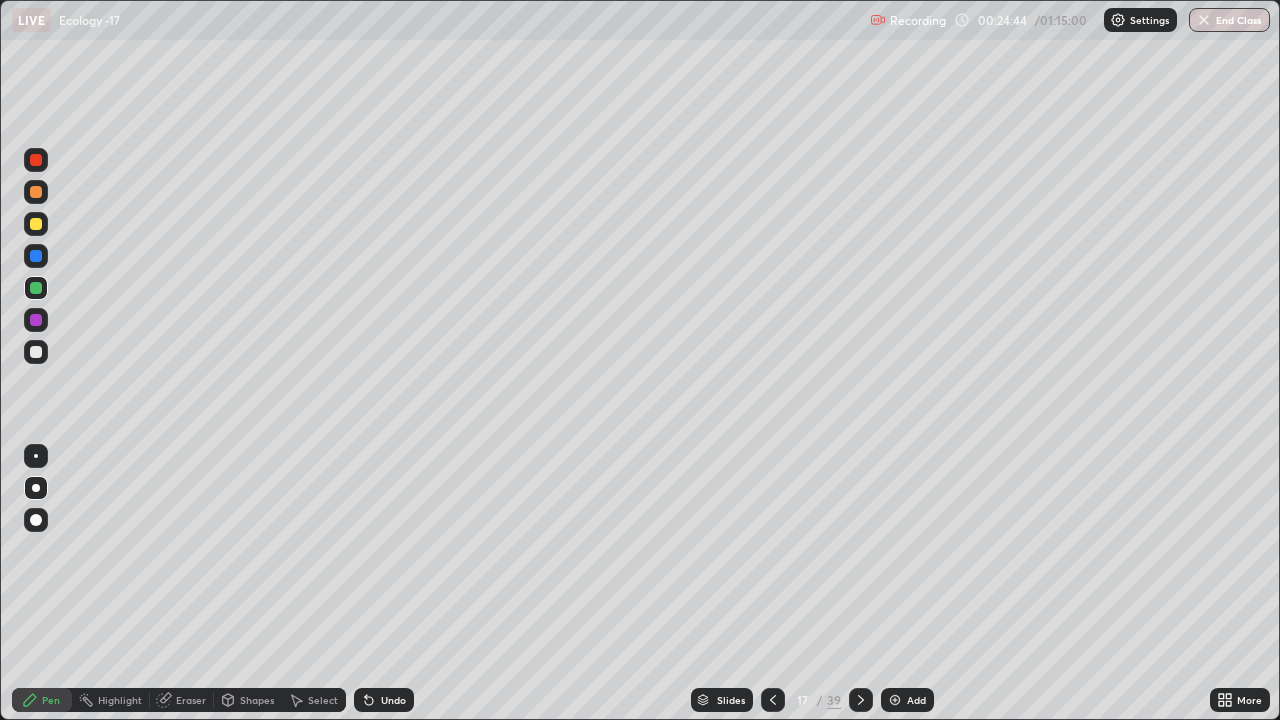 click at bounding box center (36, 192) 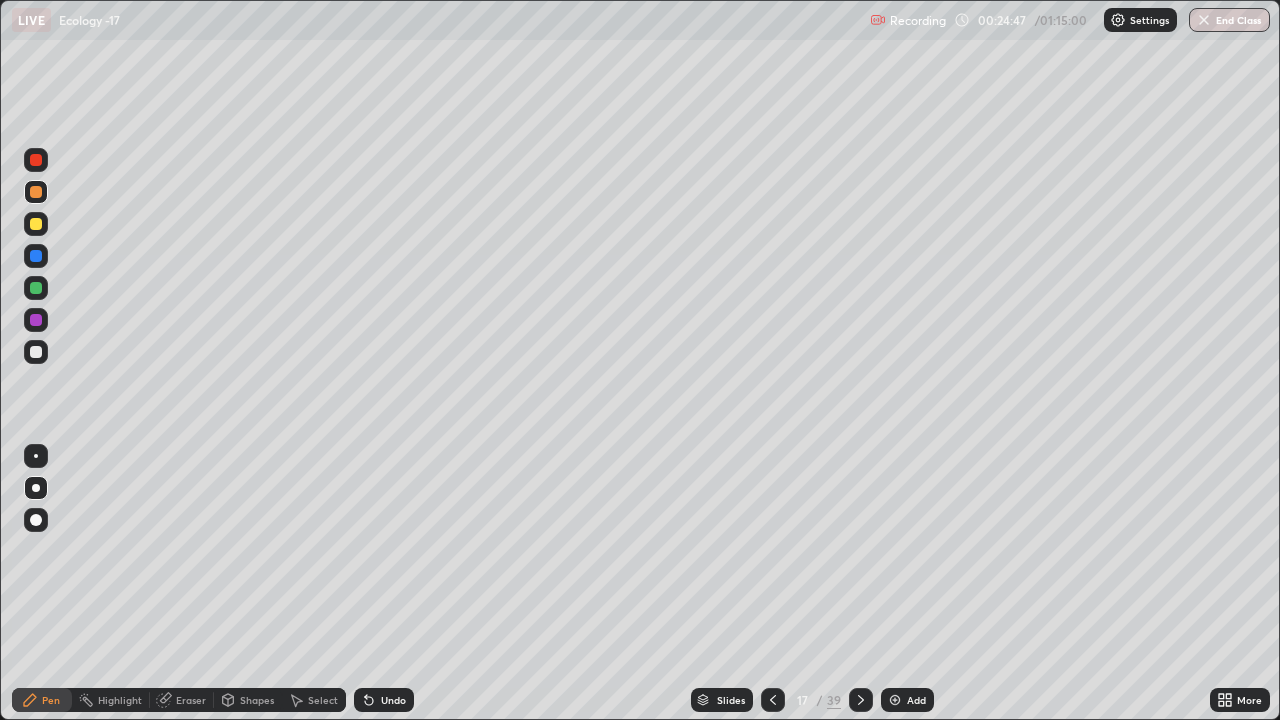 click at bounding box center [36, 288] 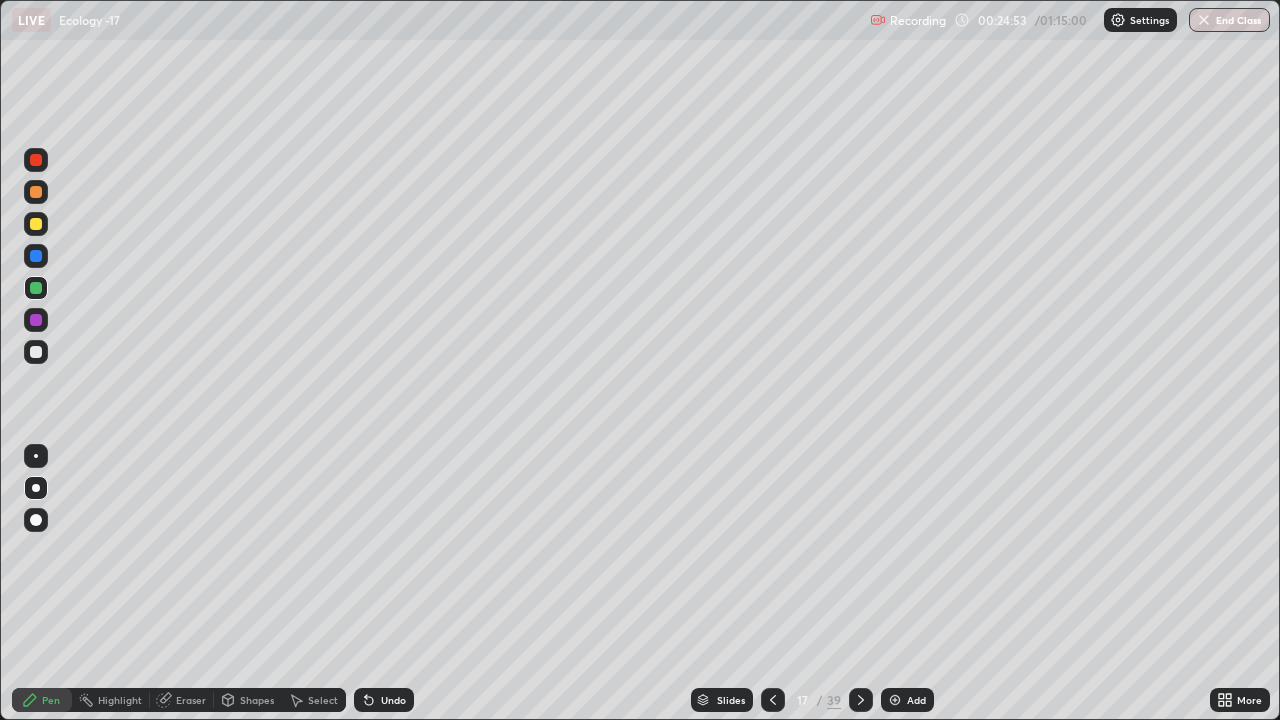 click at bounding box center (36, 192) 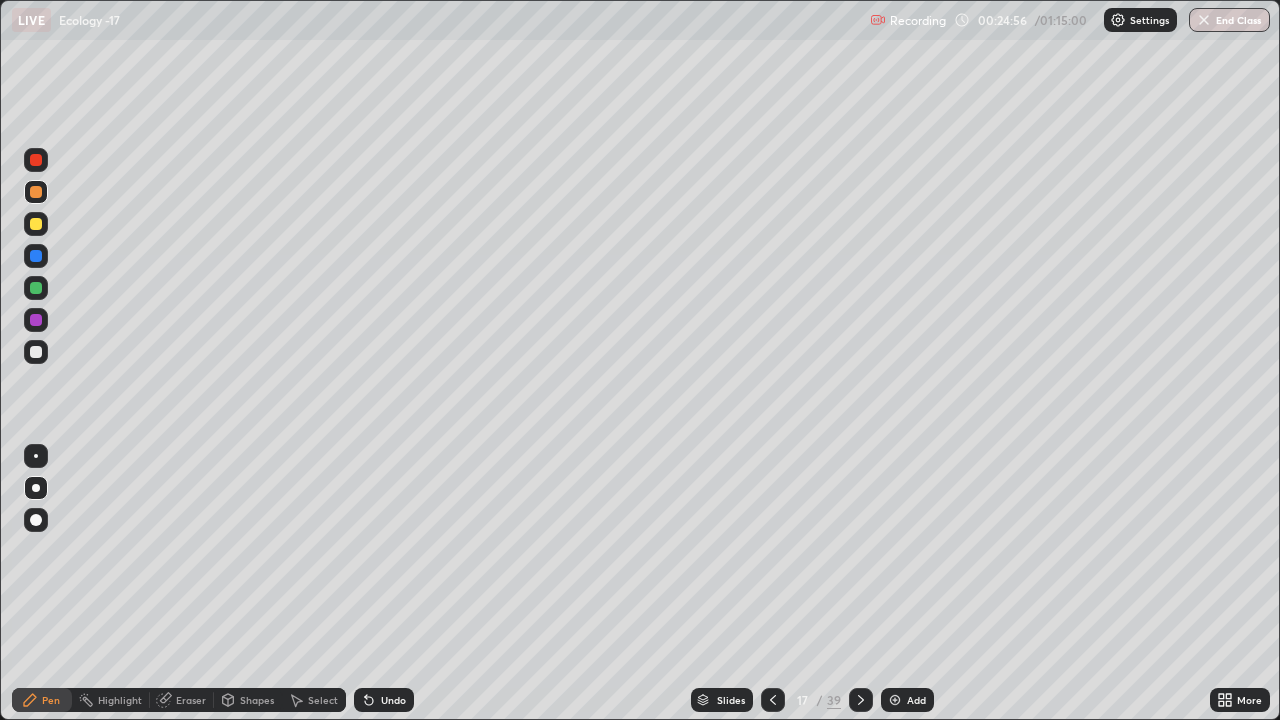 click at bounding box center (36, 256) 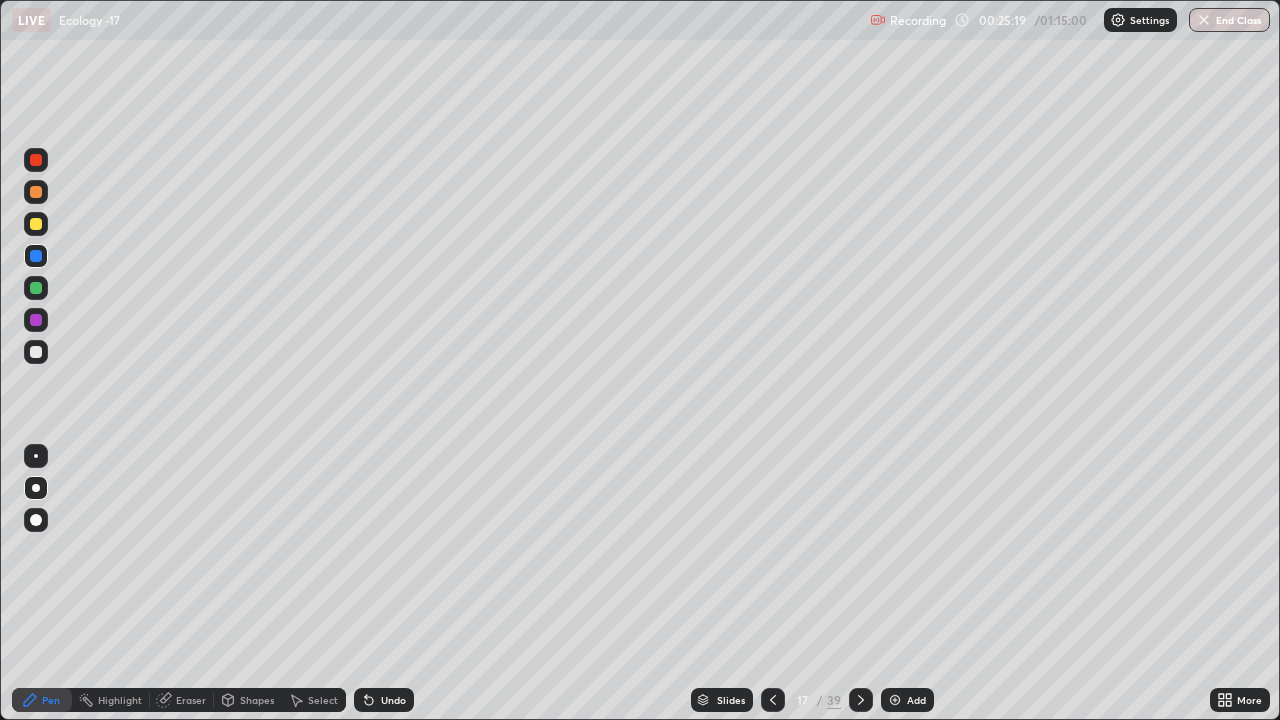 click at bounding box center [36, 288] 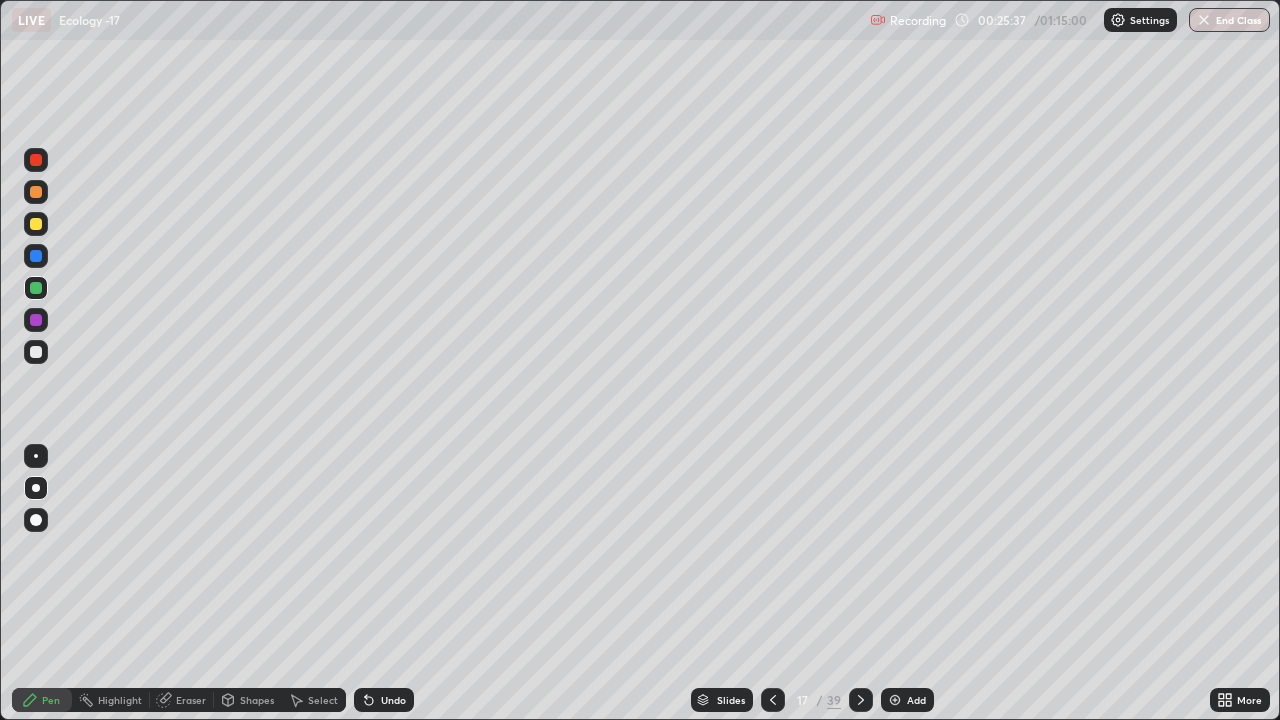 click 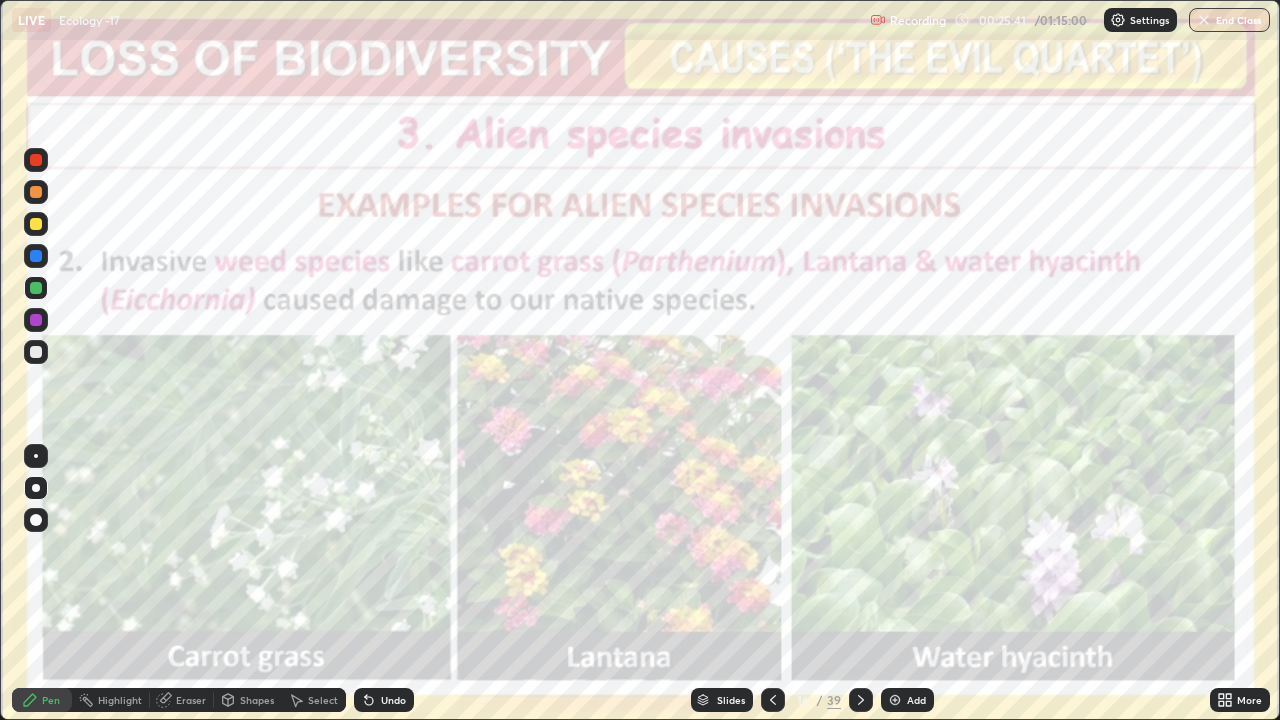 click 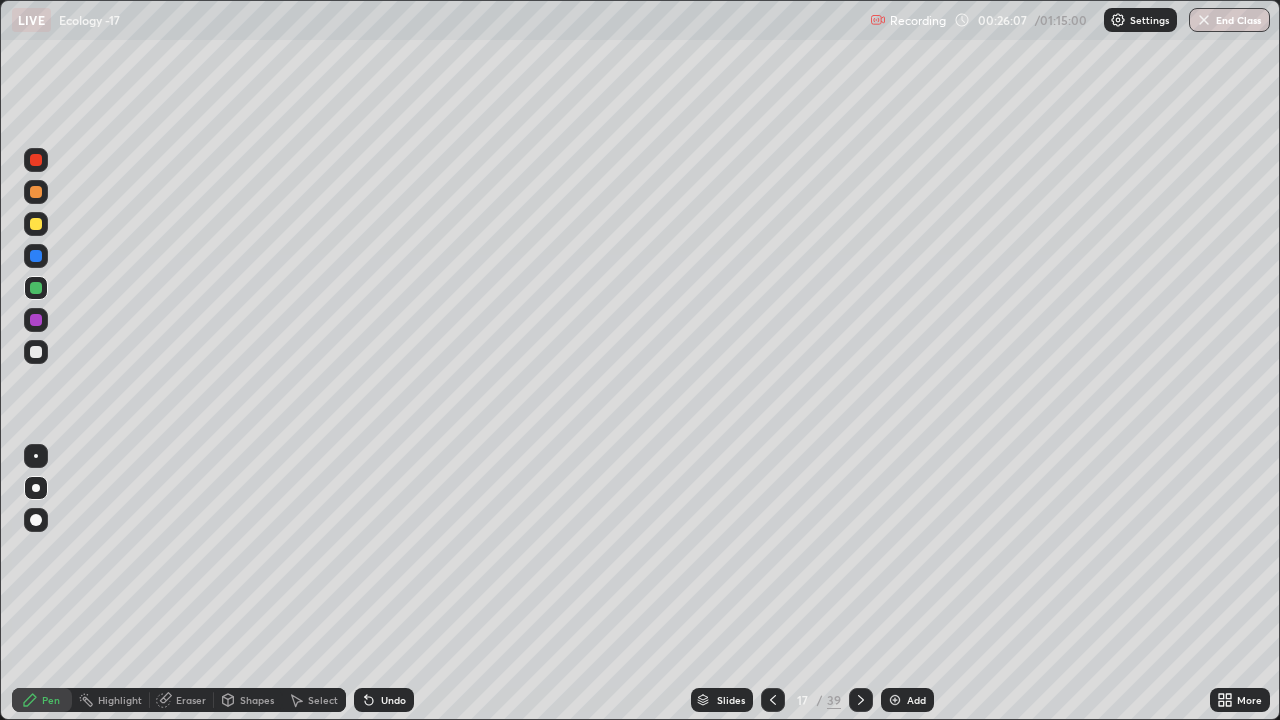 click at bounding box center (36, 320) 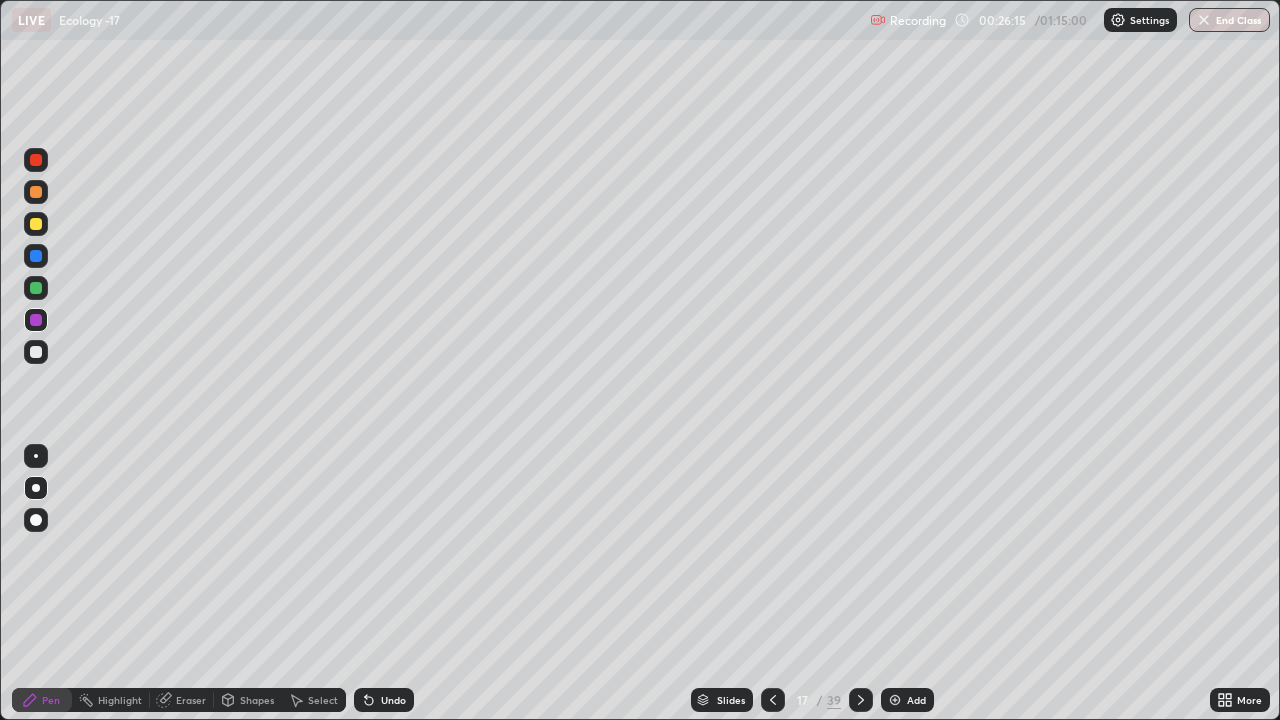 click on "Select" at bounding box center [323, 700] 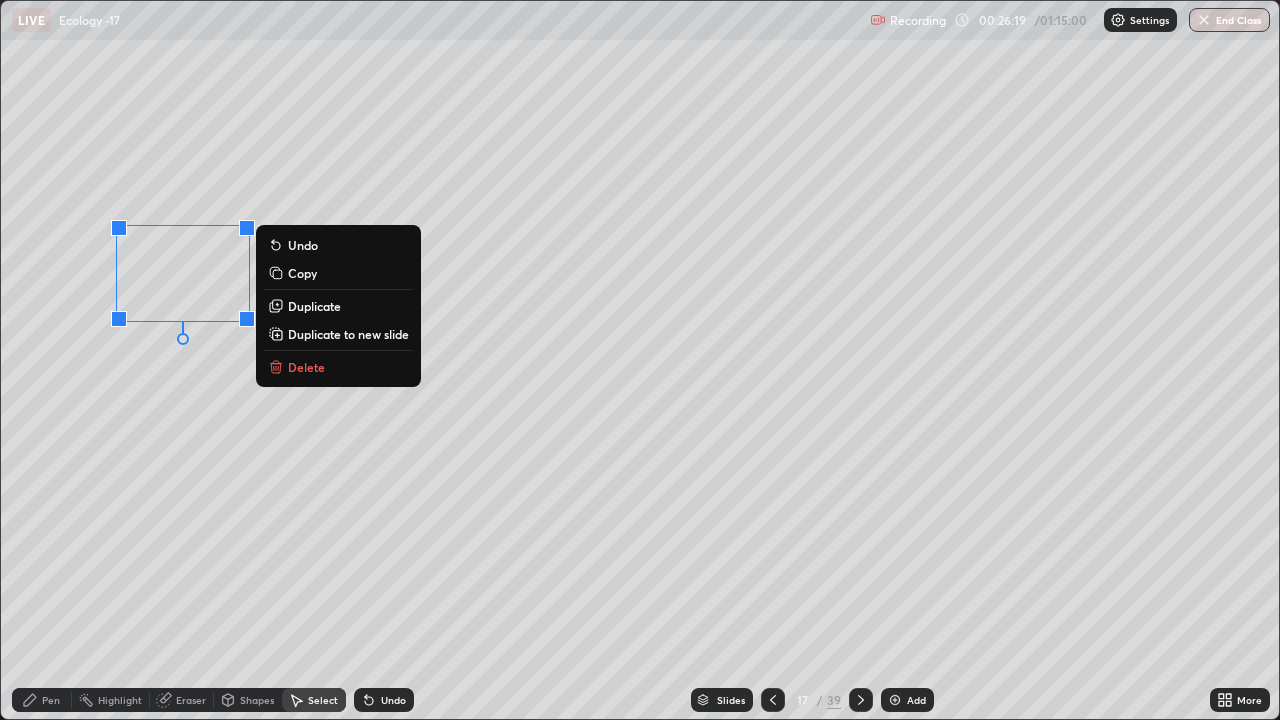 click on "0 ° Undo Copy Duplicate Duplicate to new slide Delete" at bounding box center (640, 360) 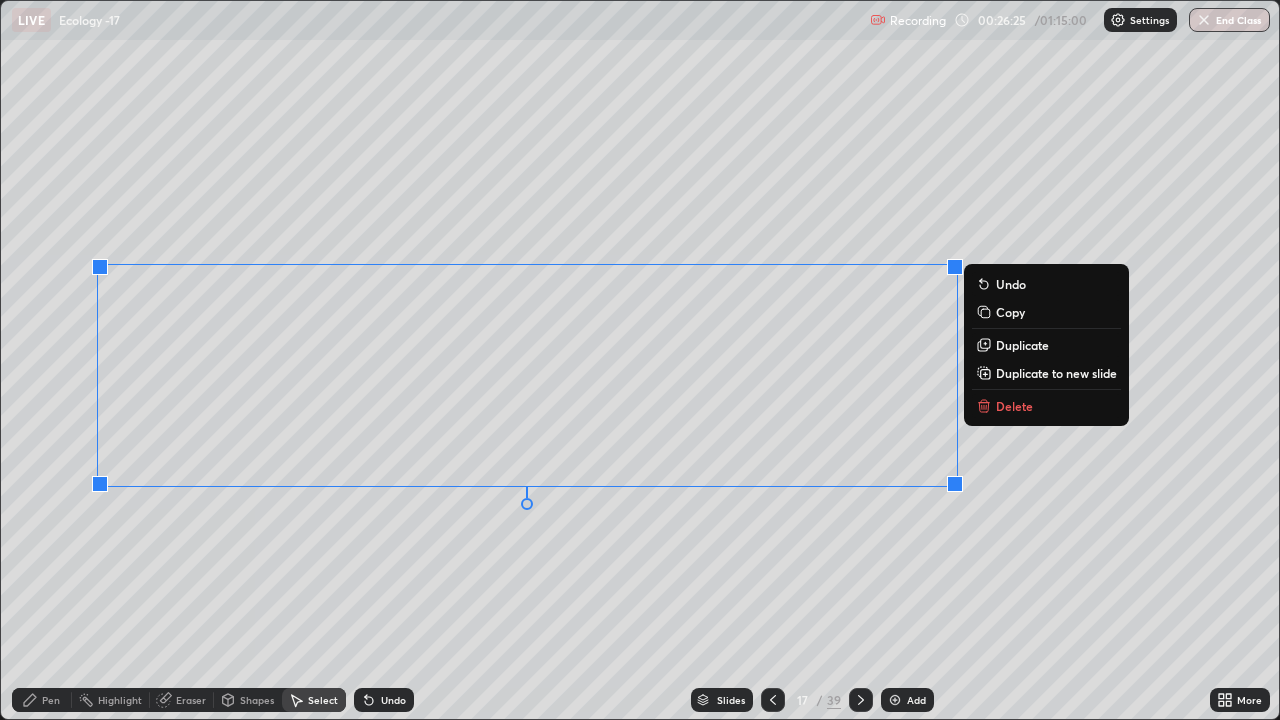 click on "Erase all" at bounding box center [36, 360] 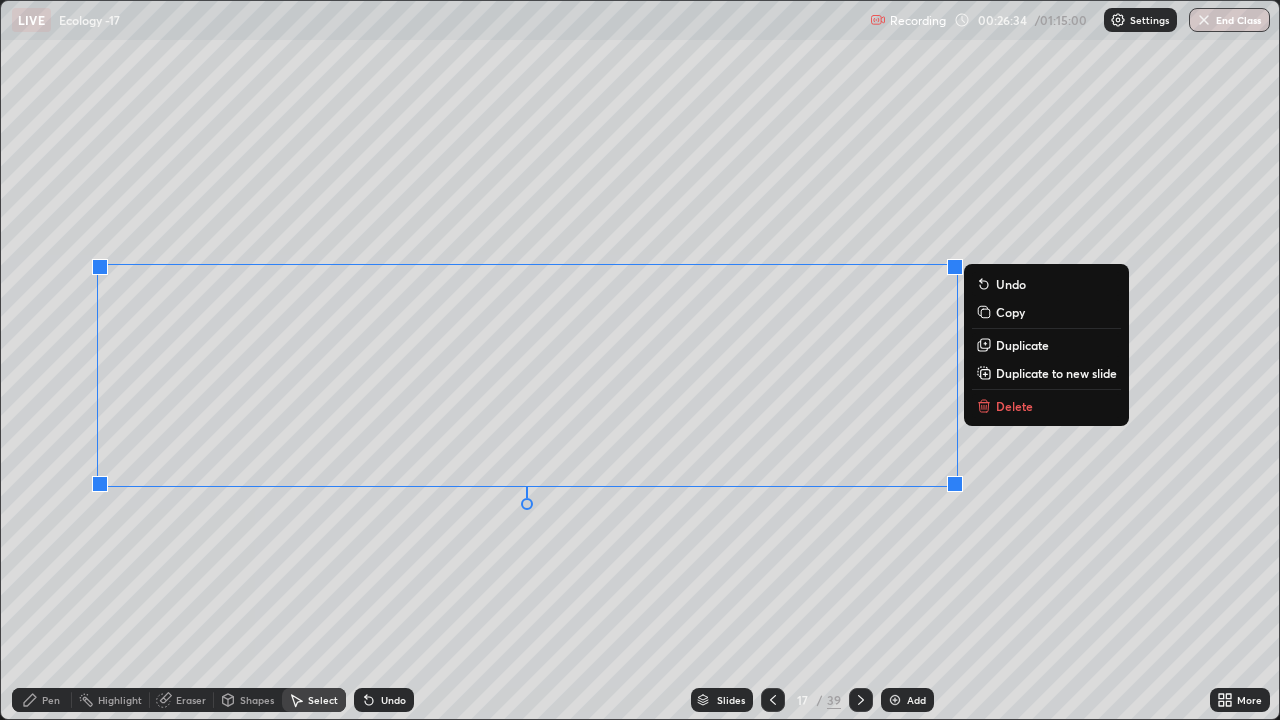 click 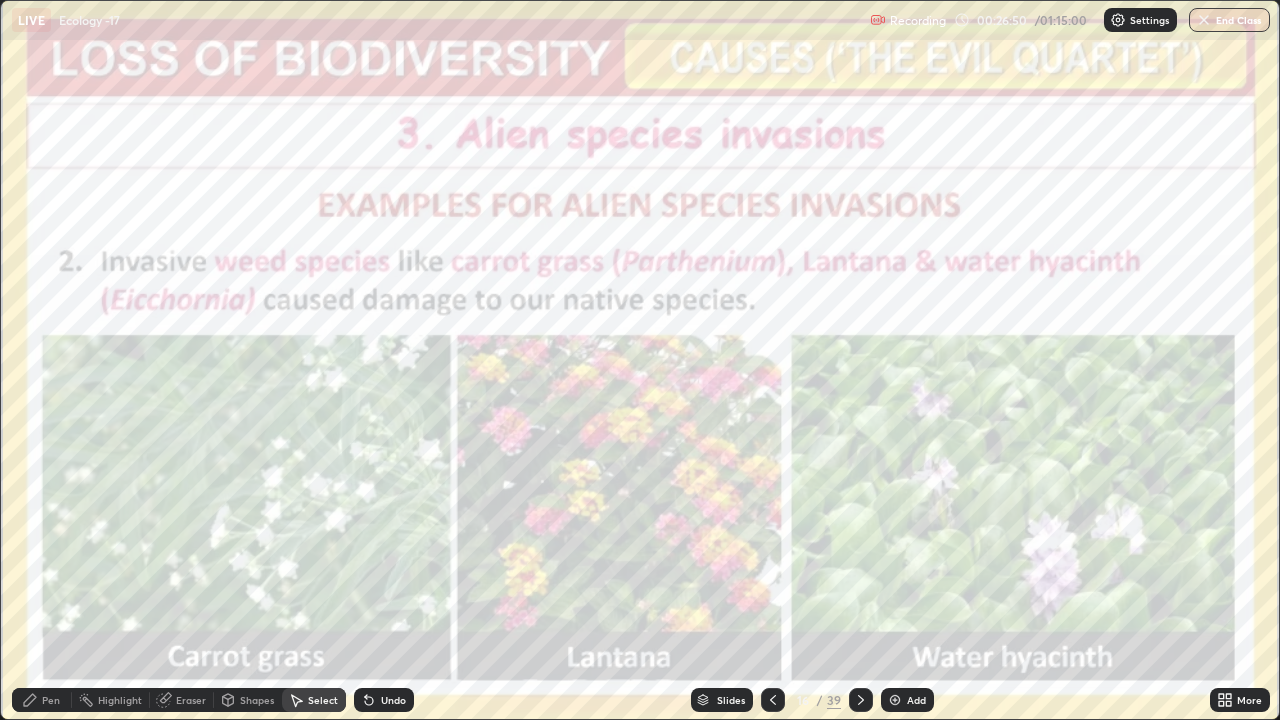 click 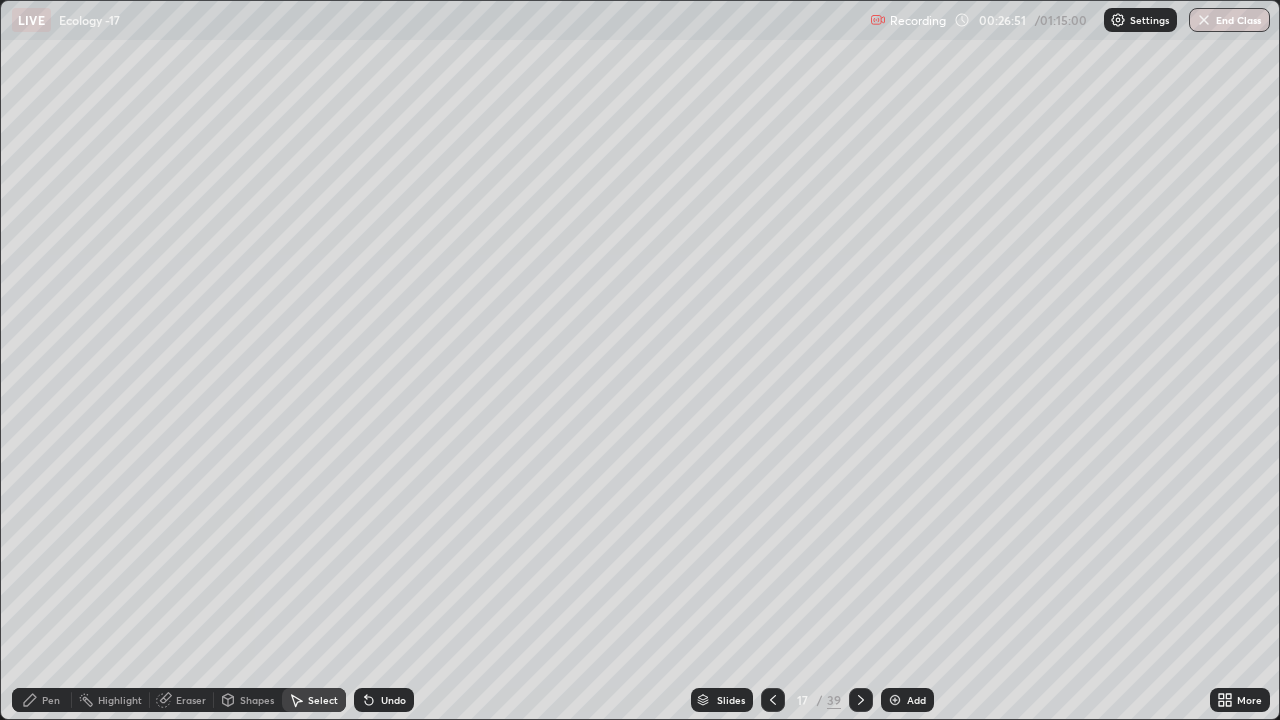 click 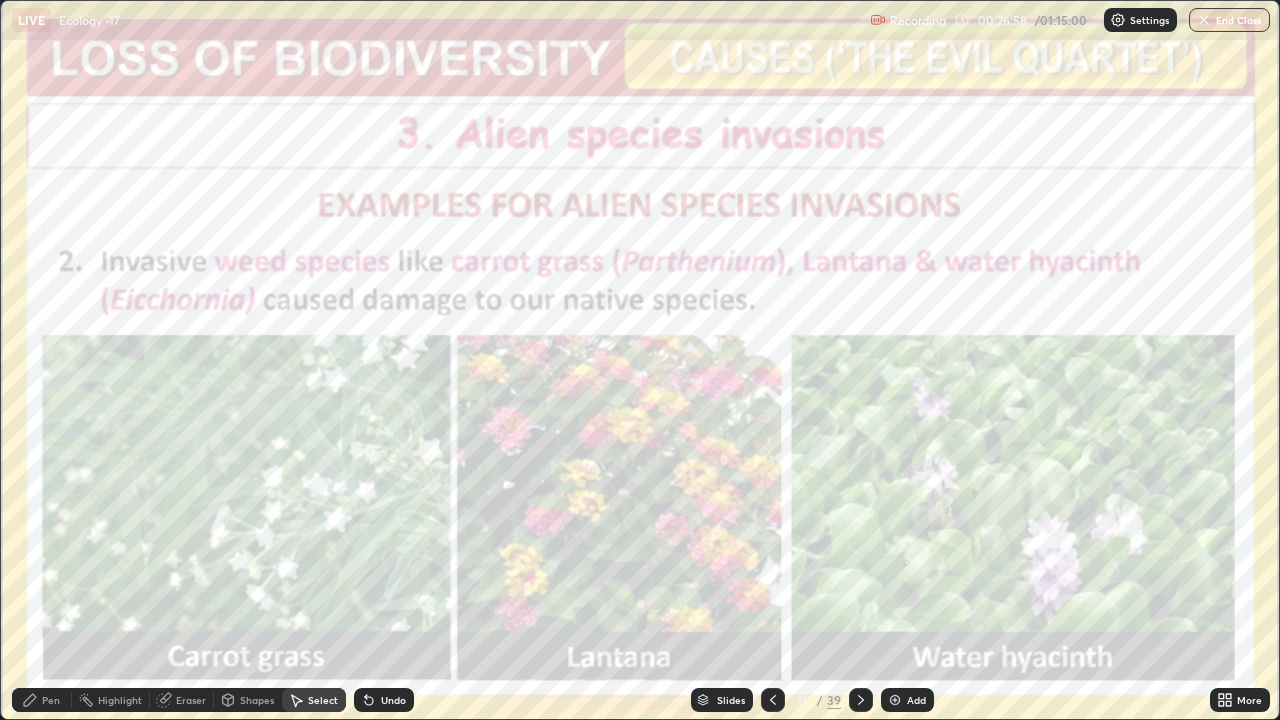 click 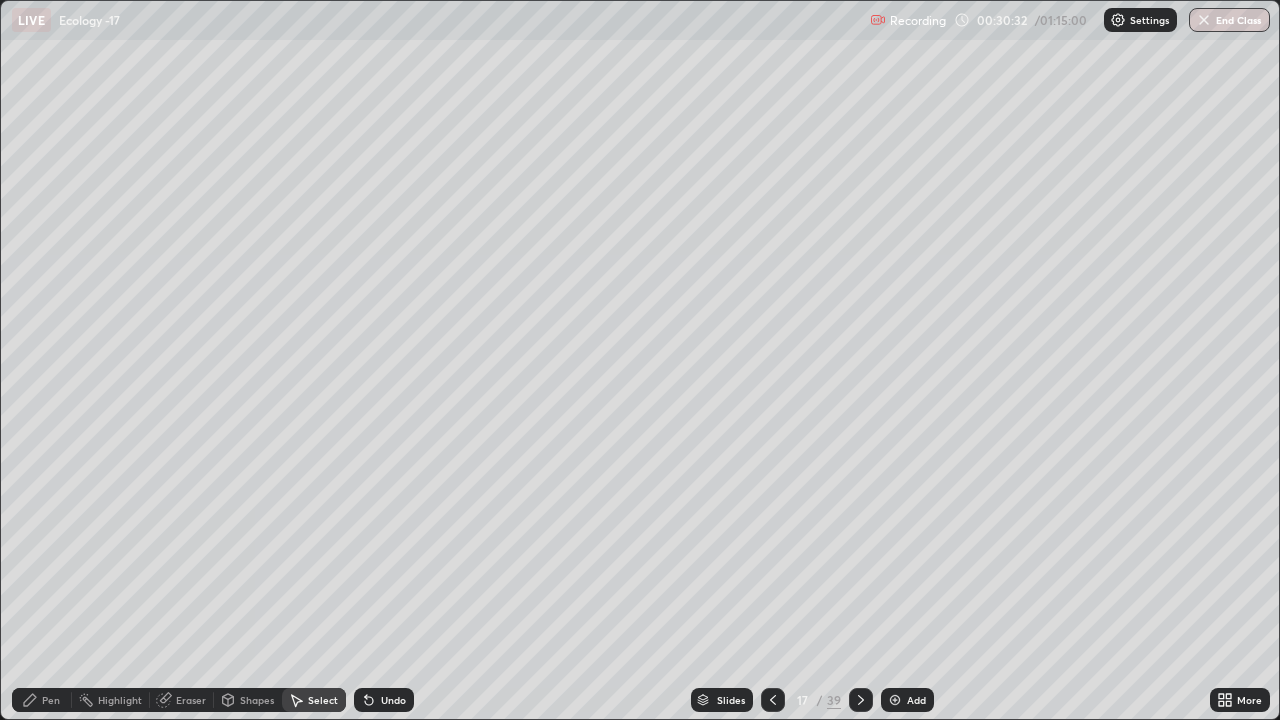 click 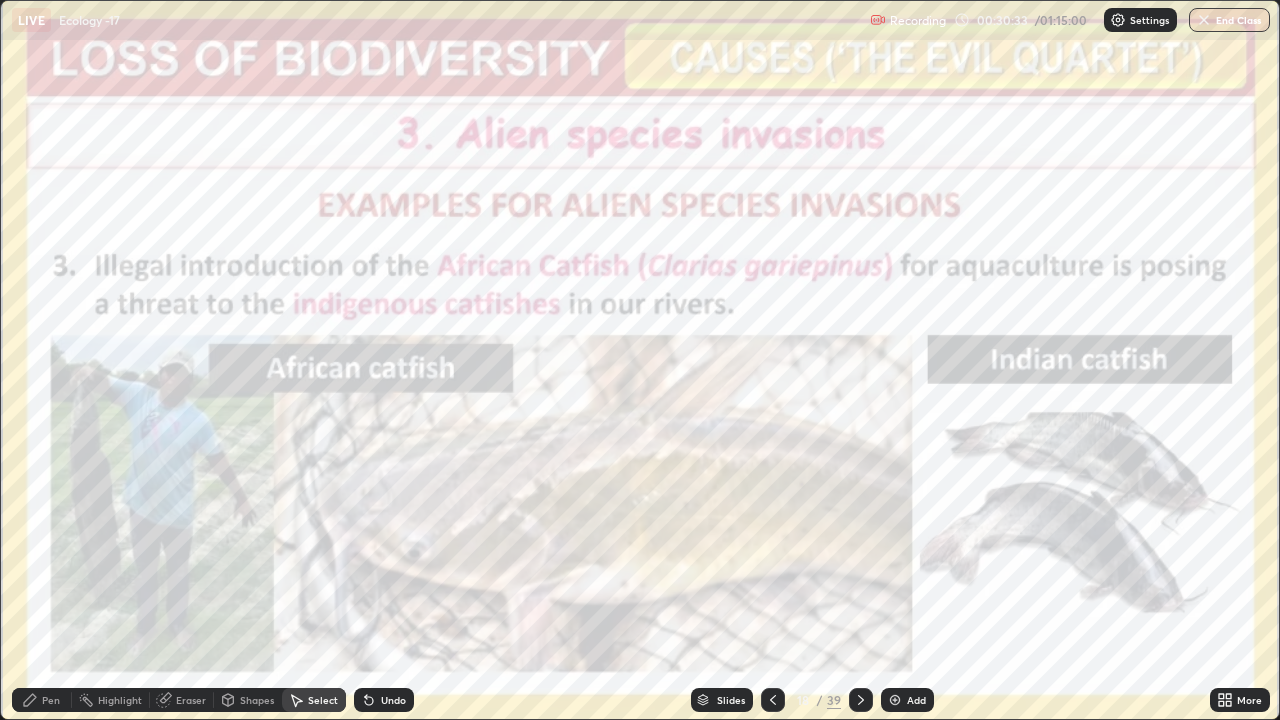 click 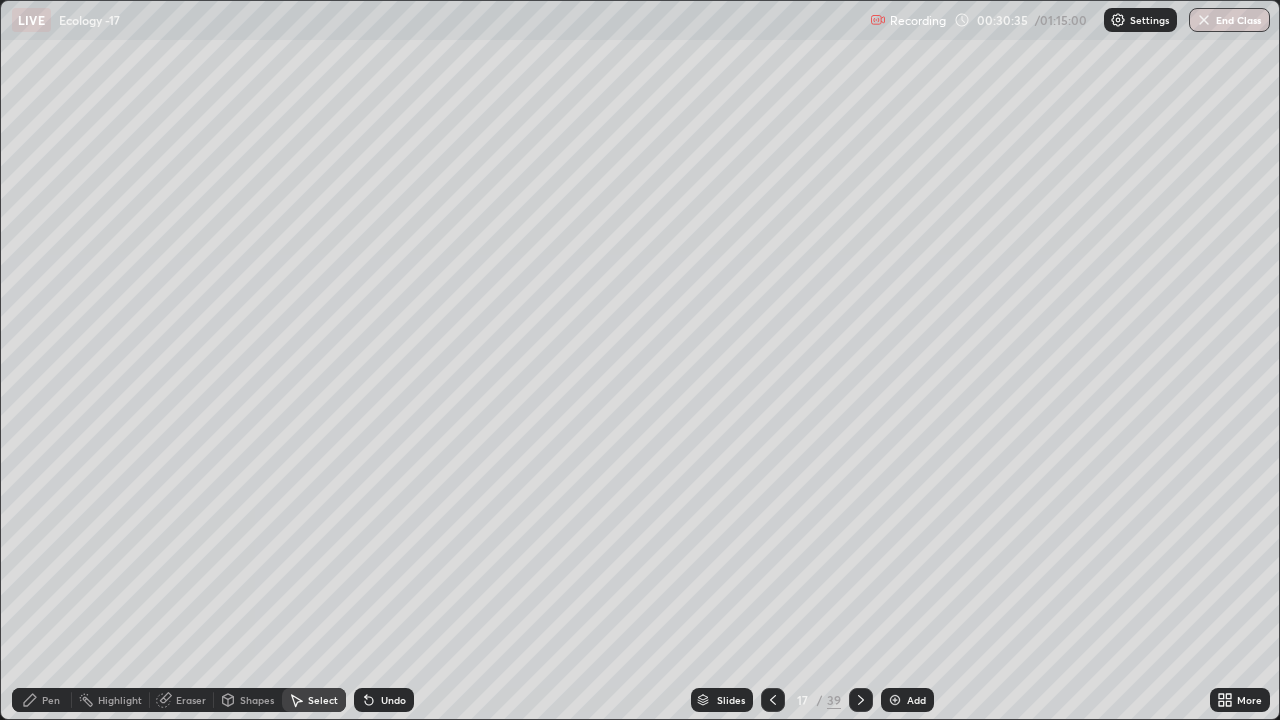 click 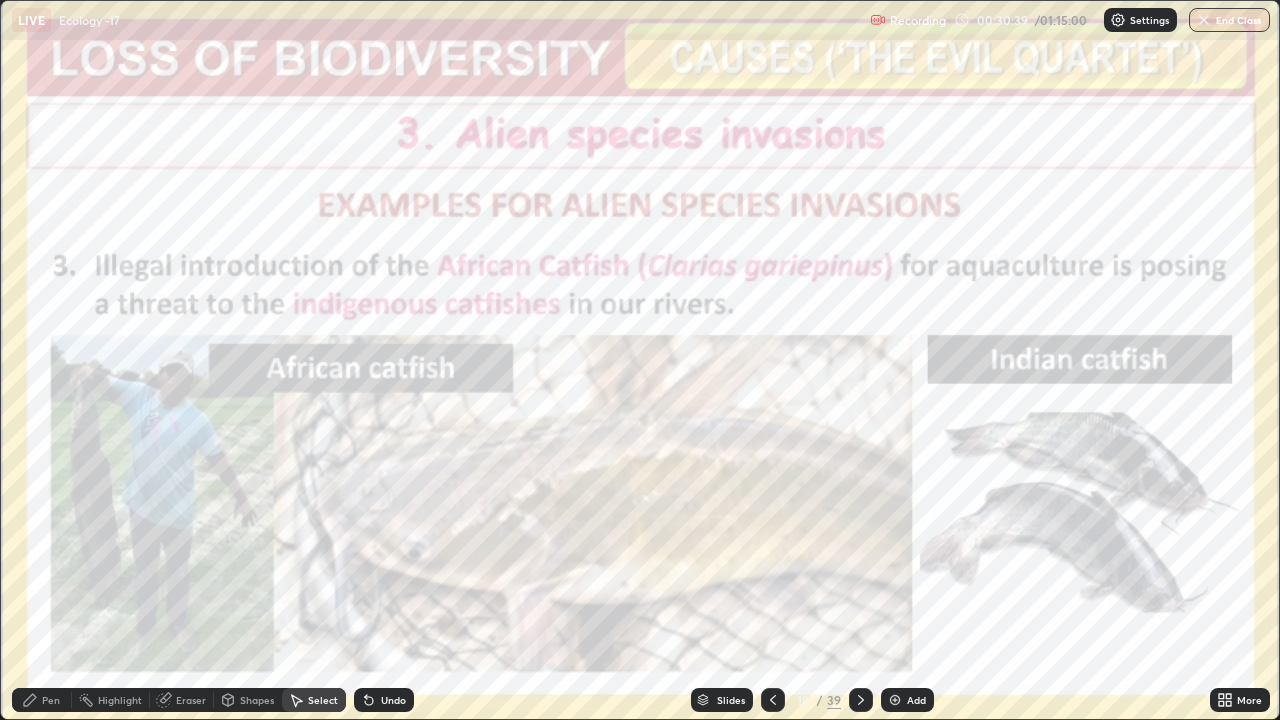 click 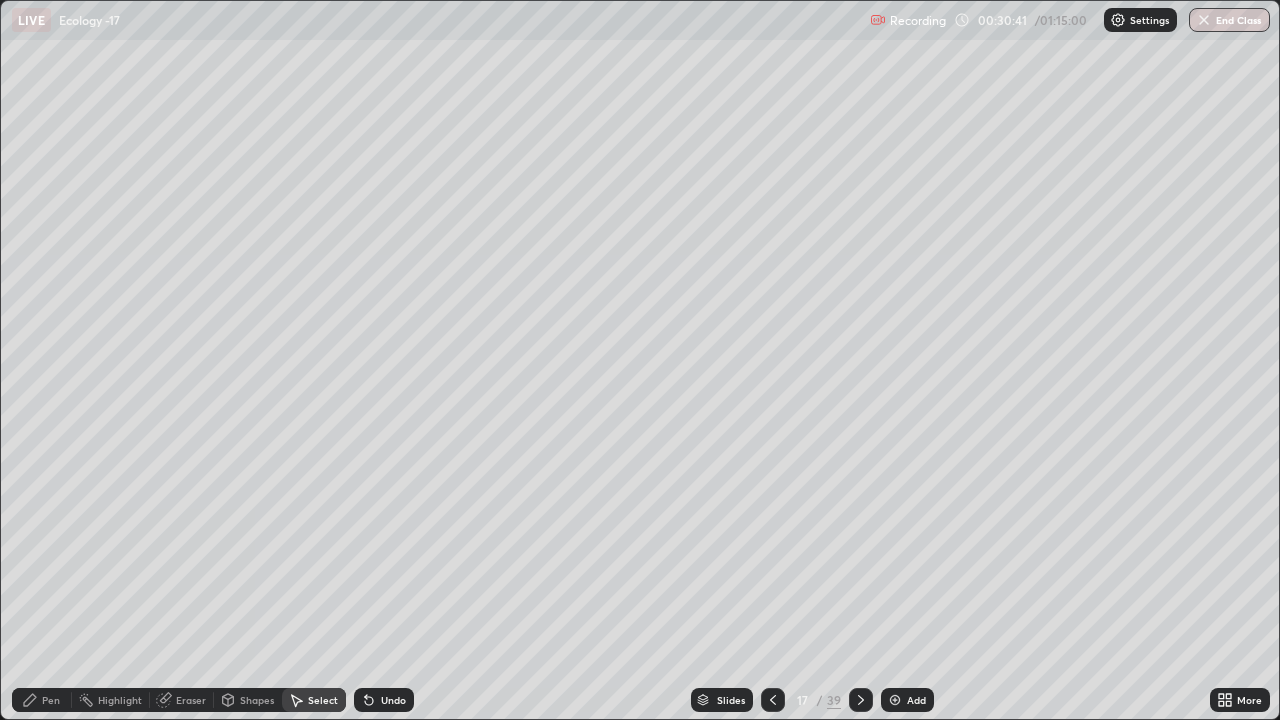 click 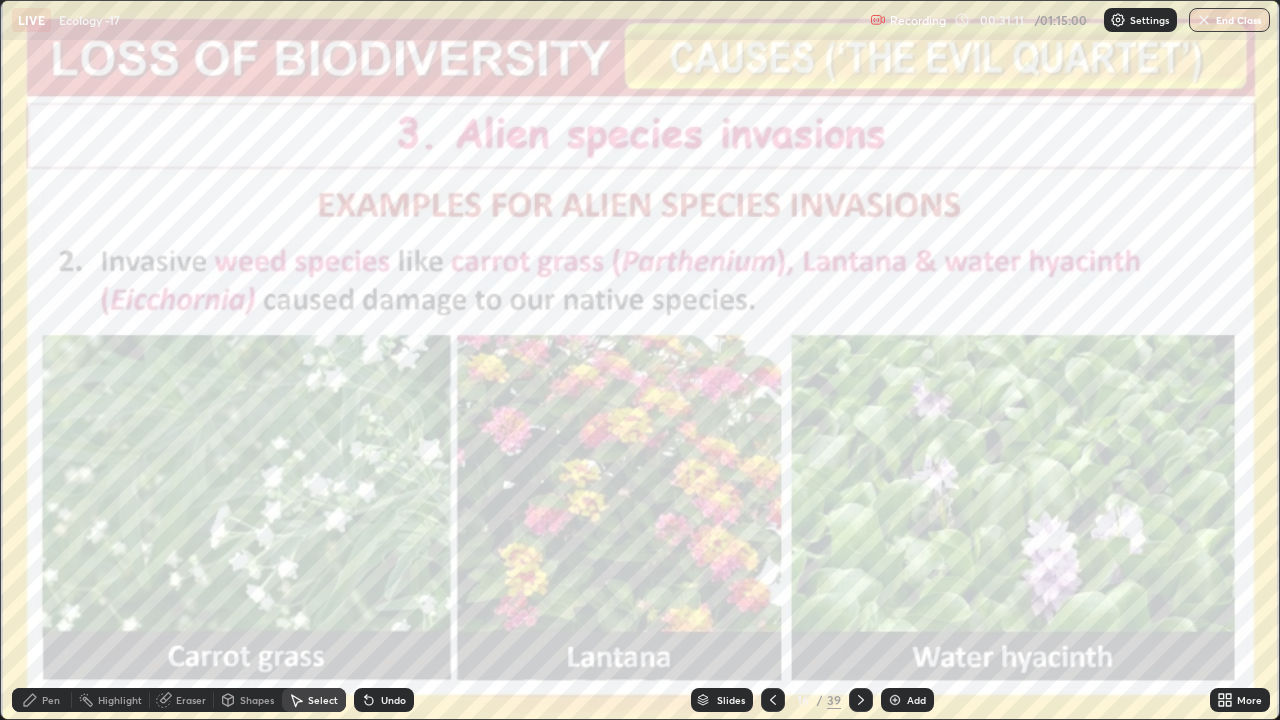 click 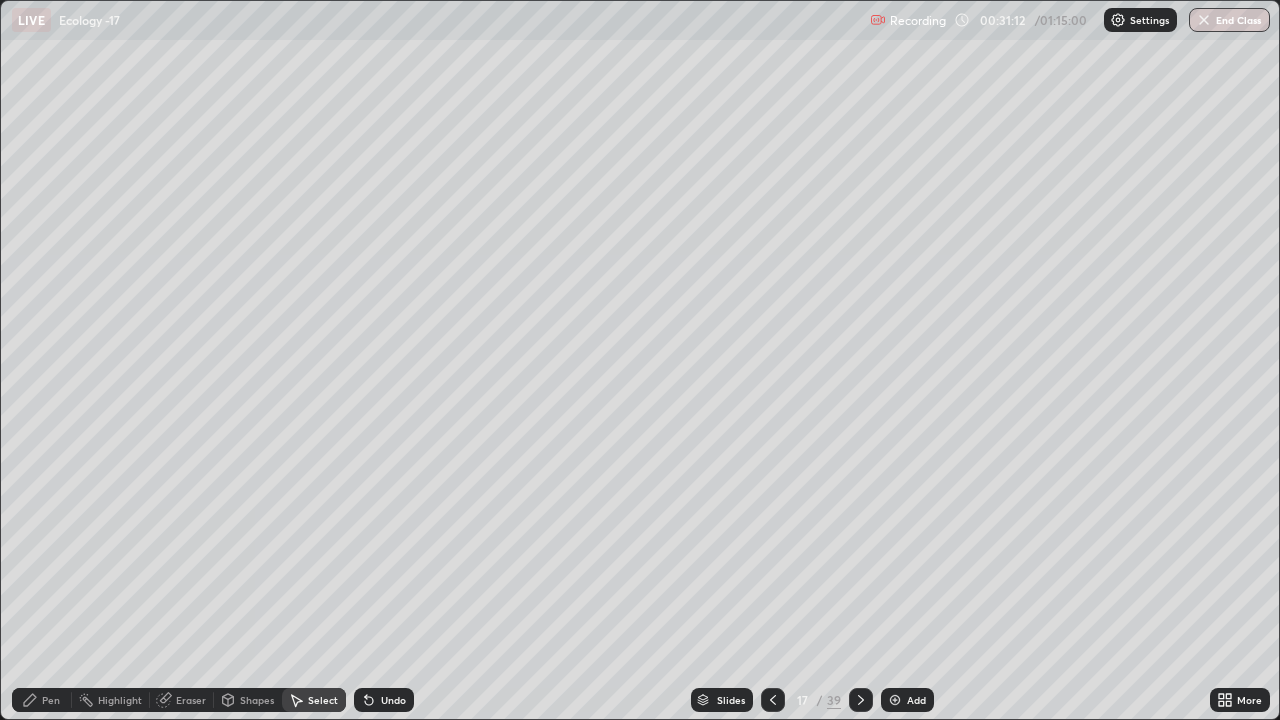 click 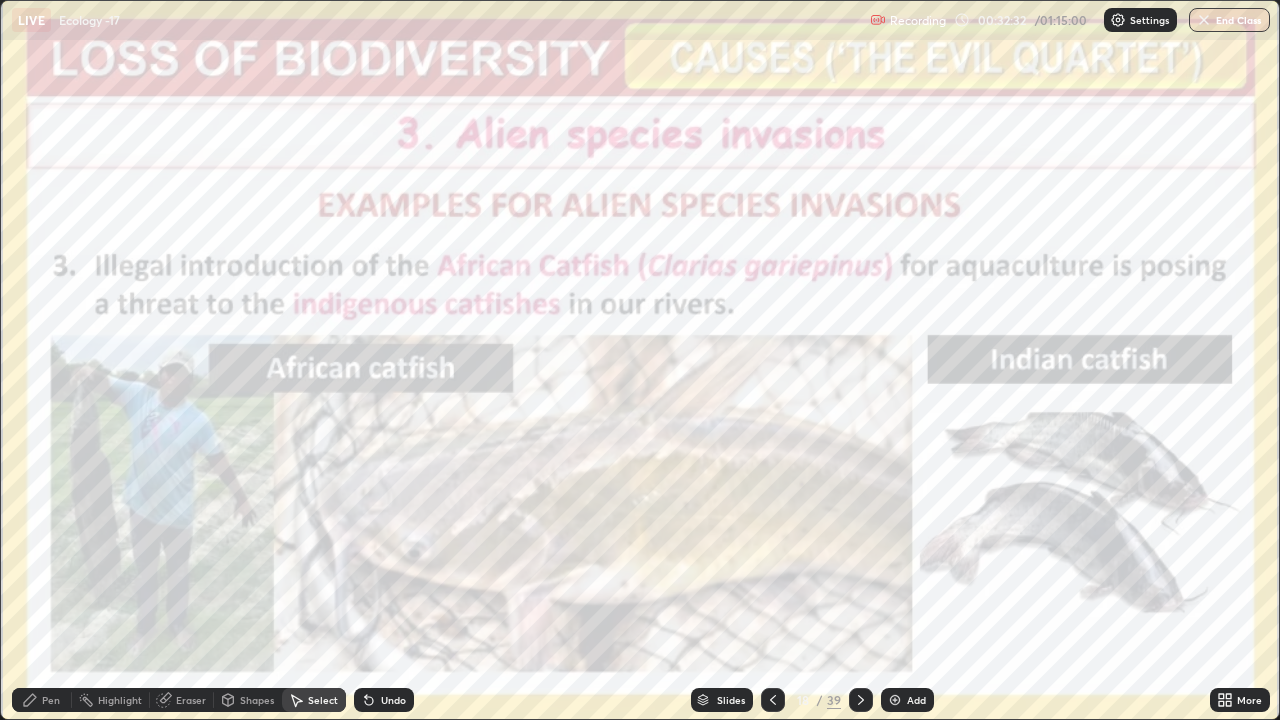 click 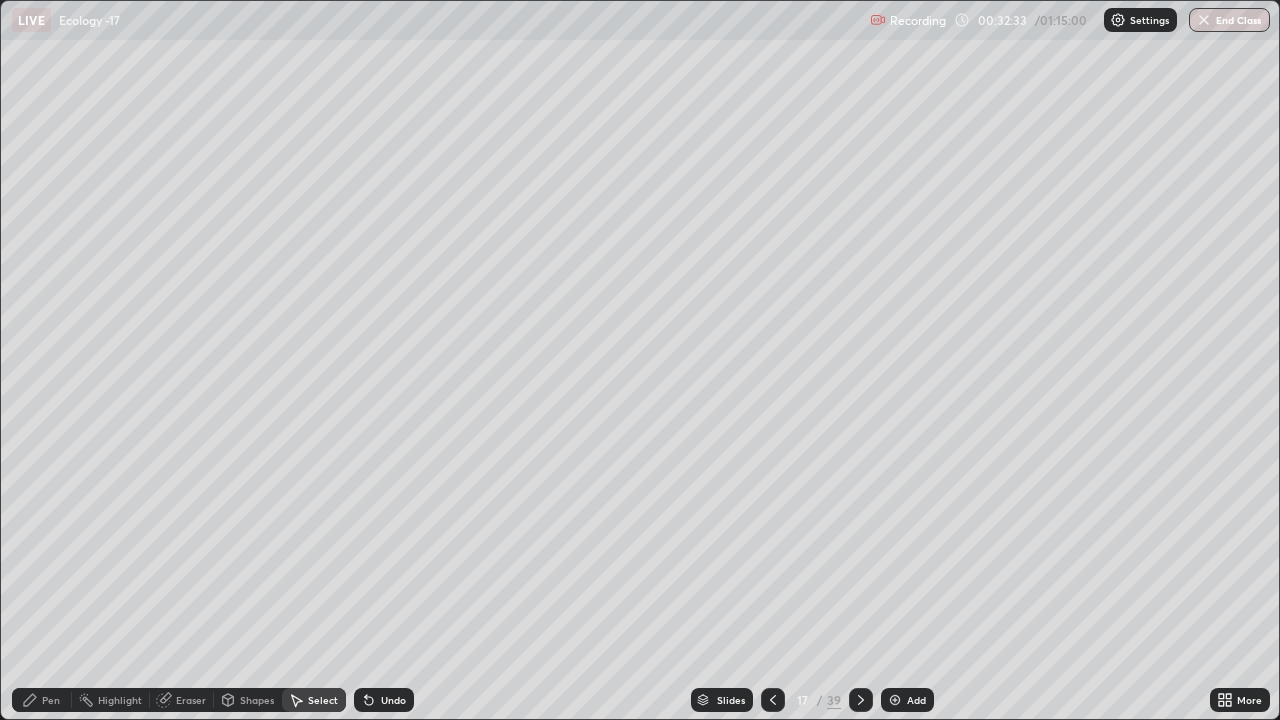 click 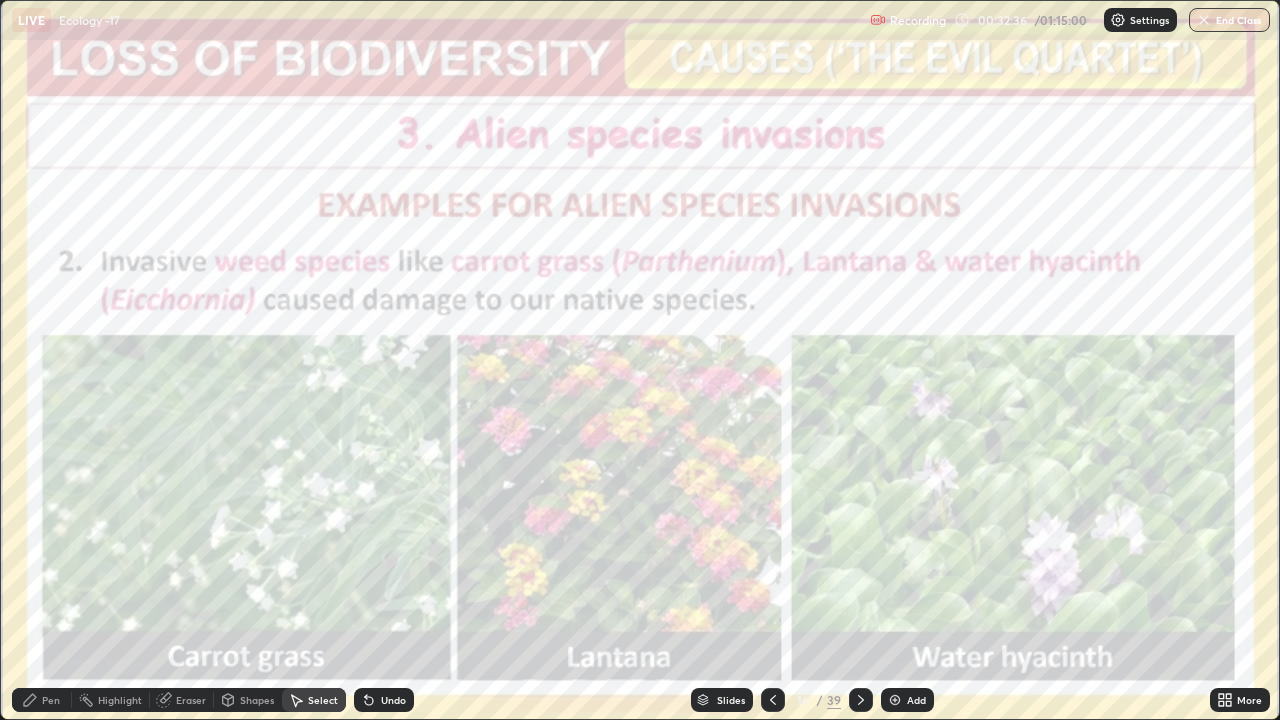 click 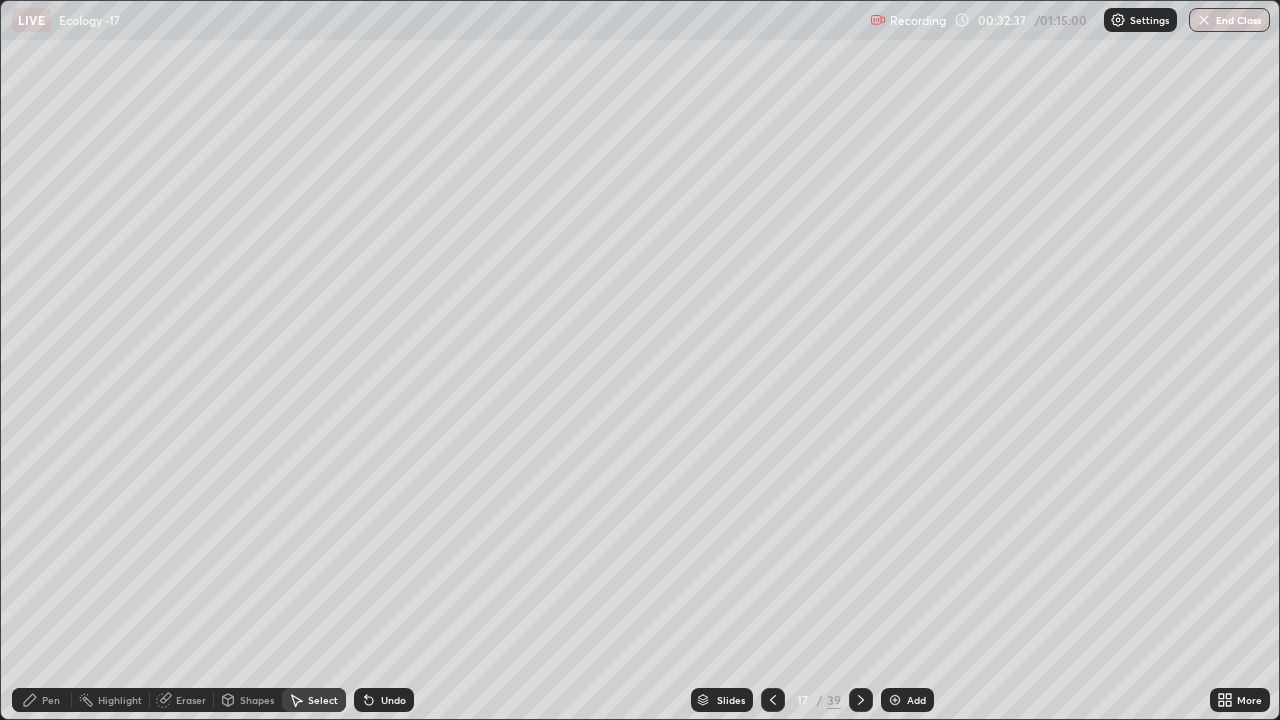 click 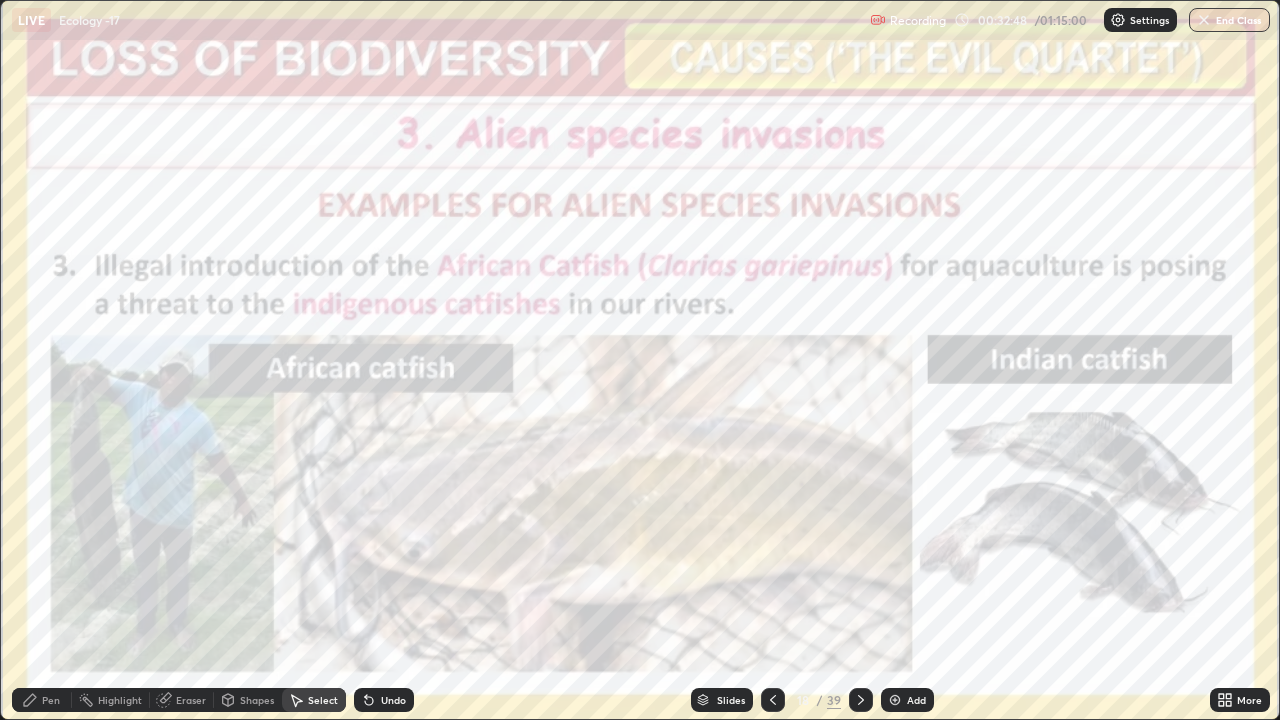 click 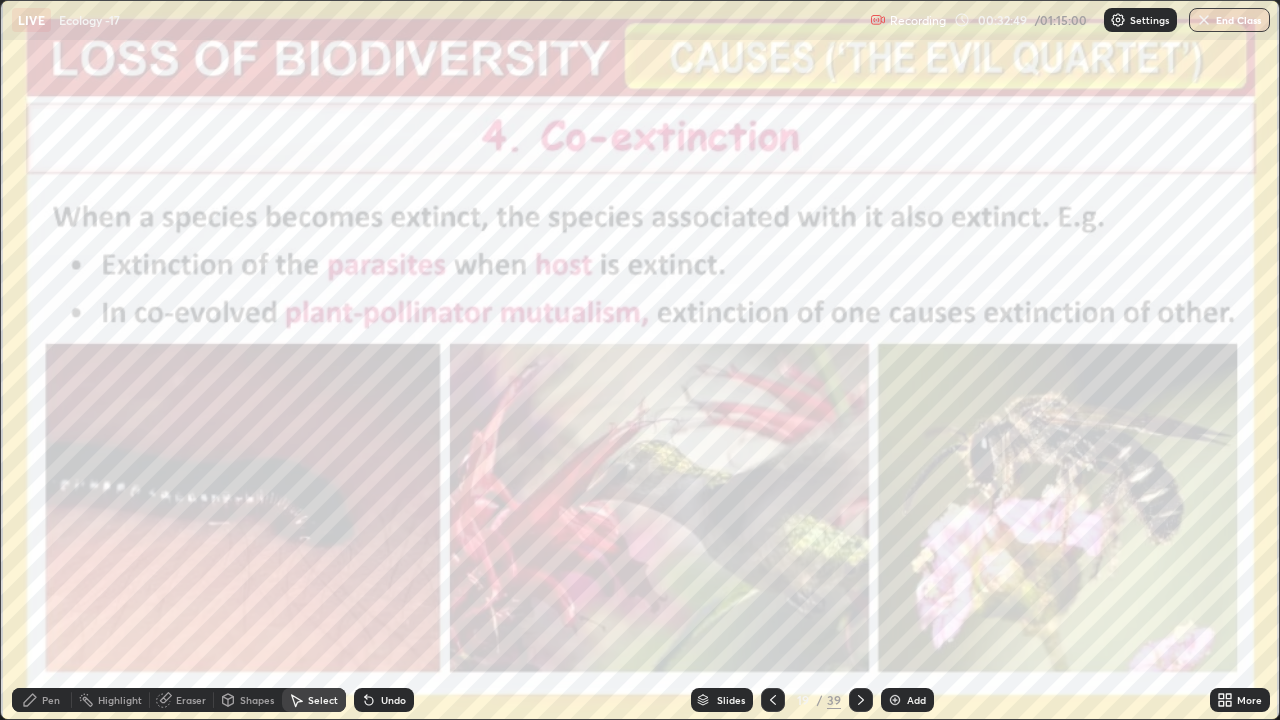 click at bounding box center [861, 700] 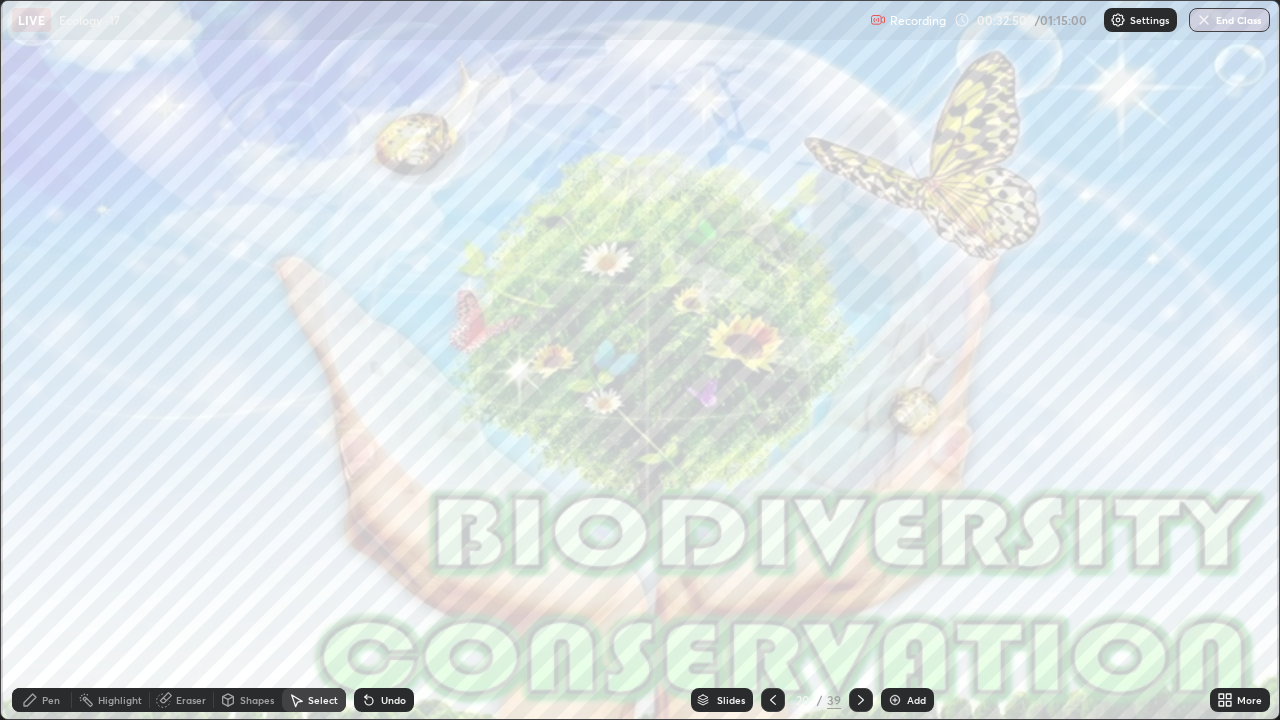 click 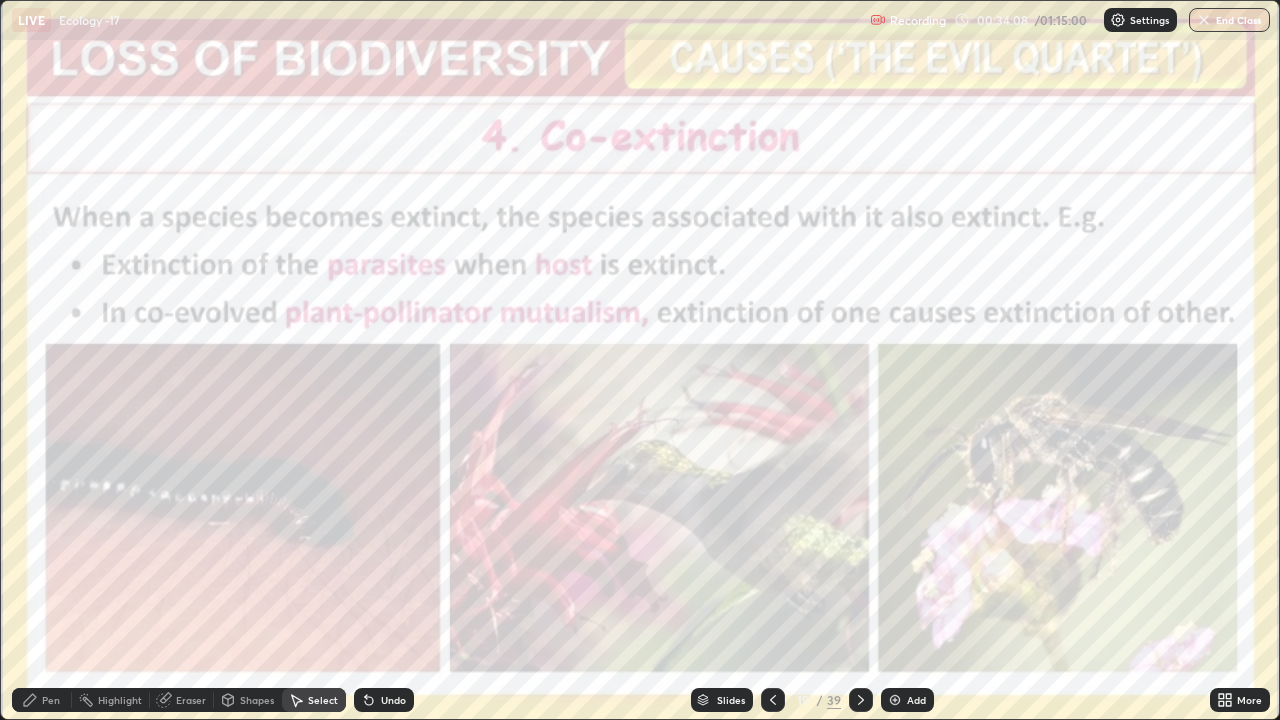 click on "Slides" at bounding box center (731, 700) 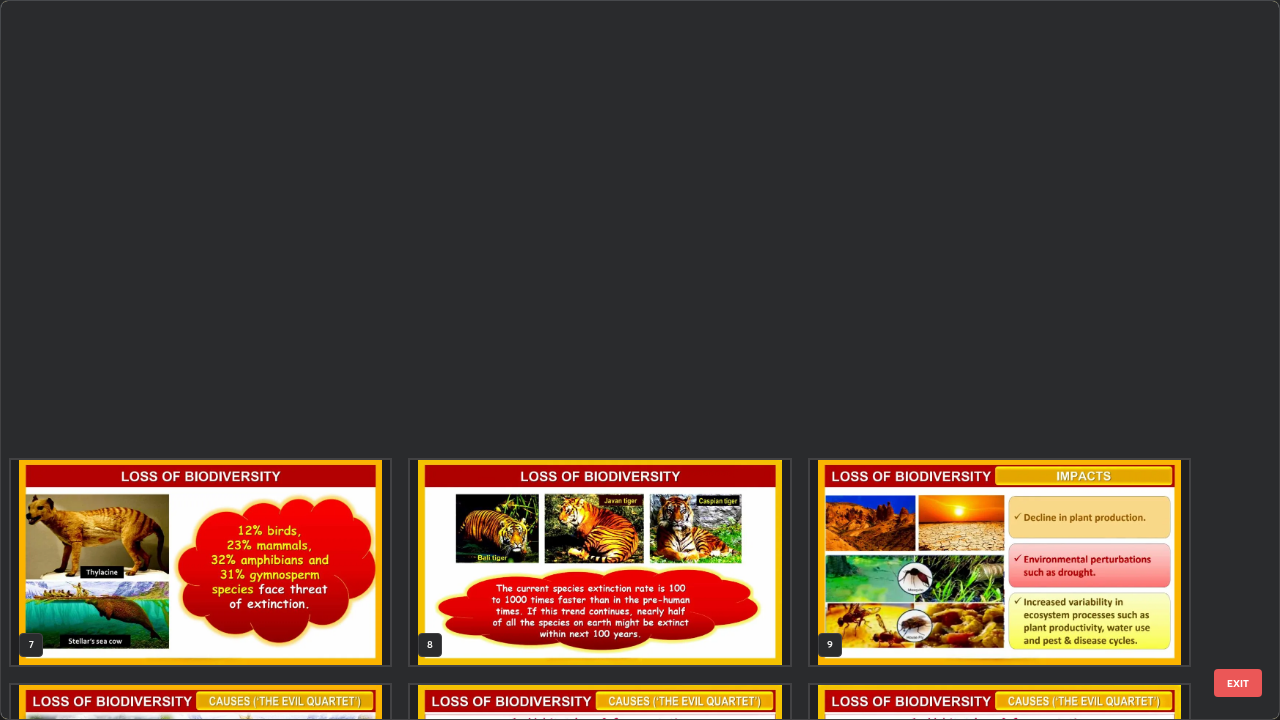 scroll, scrollTop: 854, scrollLeft: 0, axis: vertical 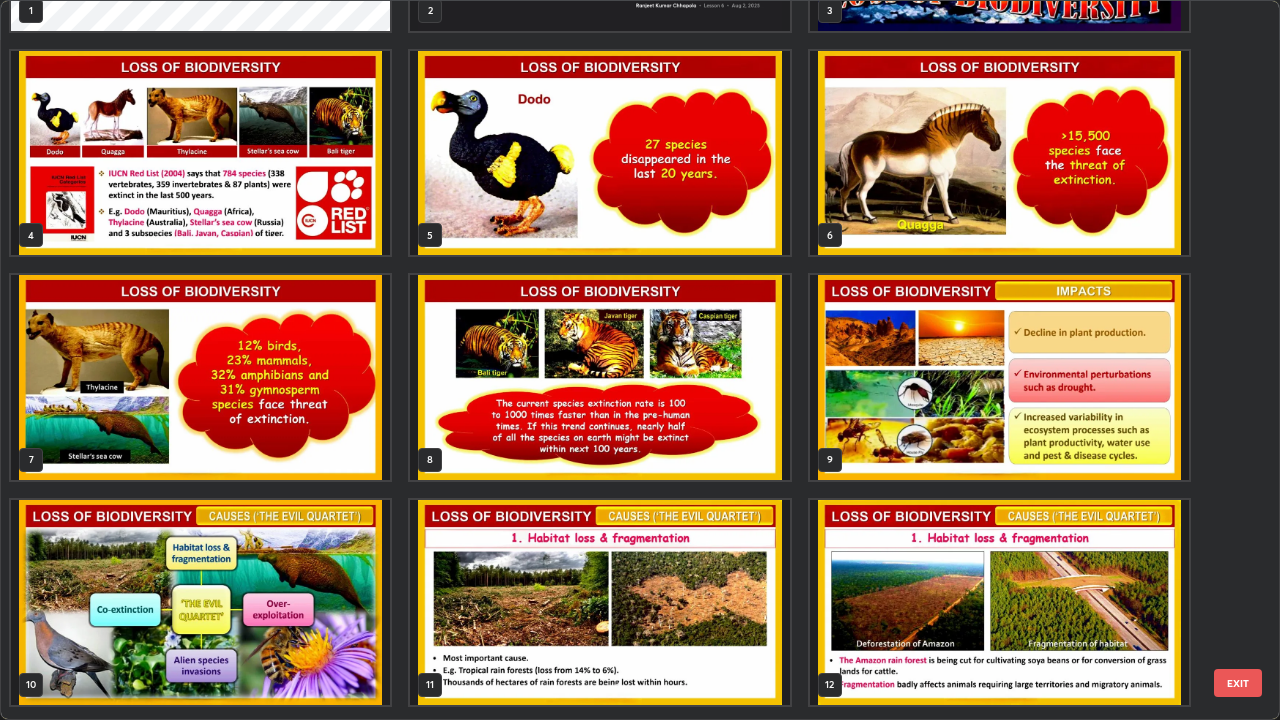 click at bounding box center [999, 377] 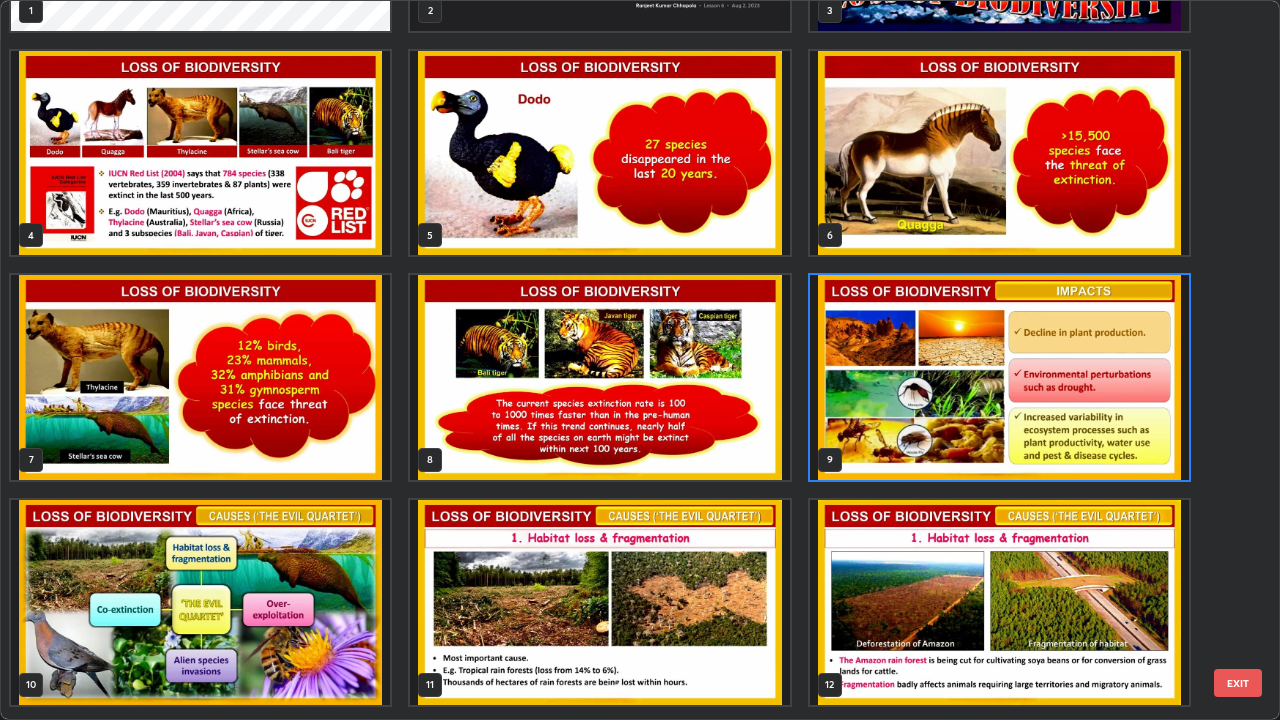 click at bounding box center [999, 377] 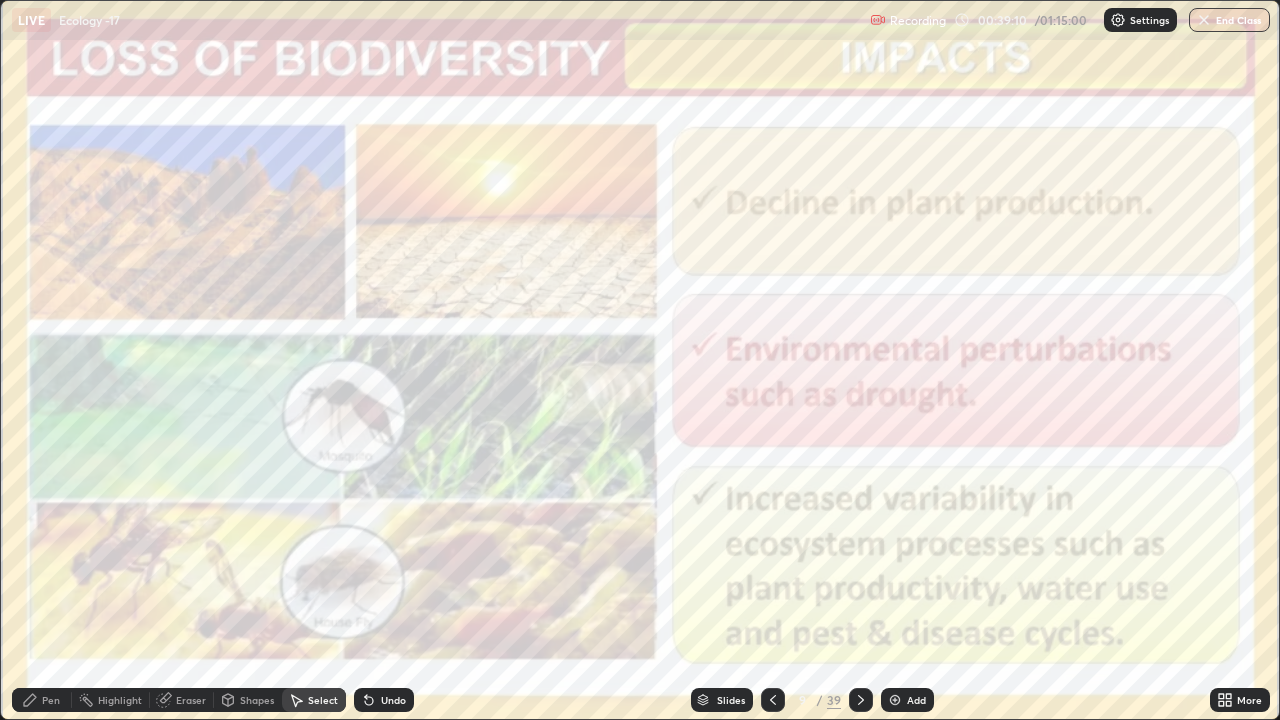 click on "Slides" at bounding box center (731, 700) 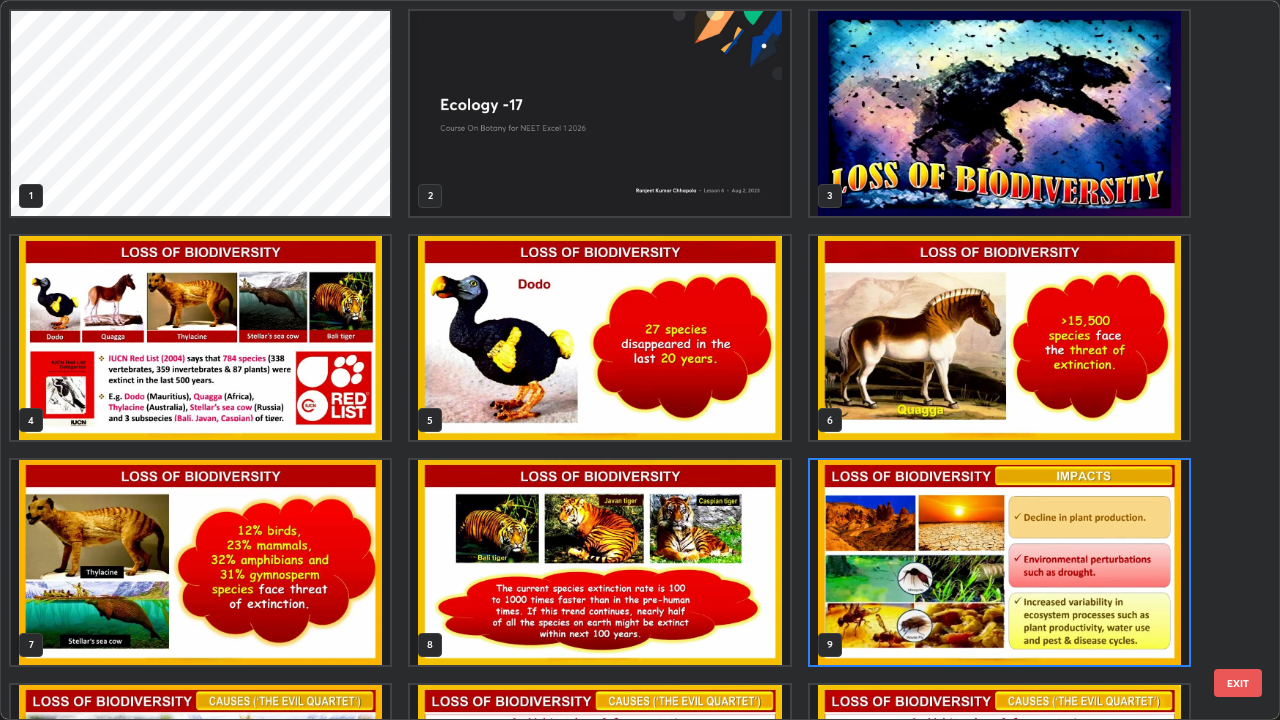 scroll, scrollTop: 7, scrollLeft: 11, axis: both 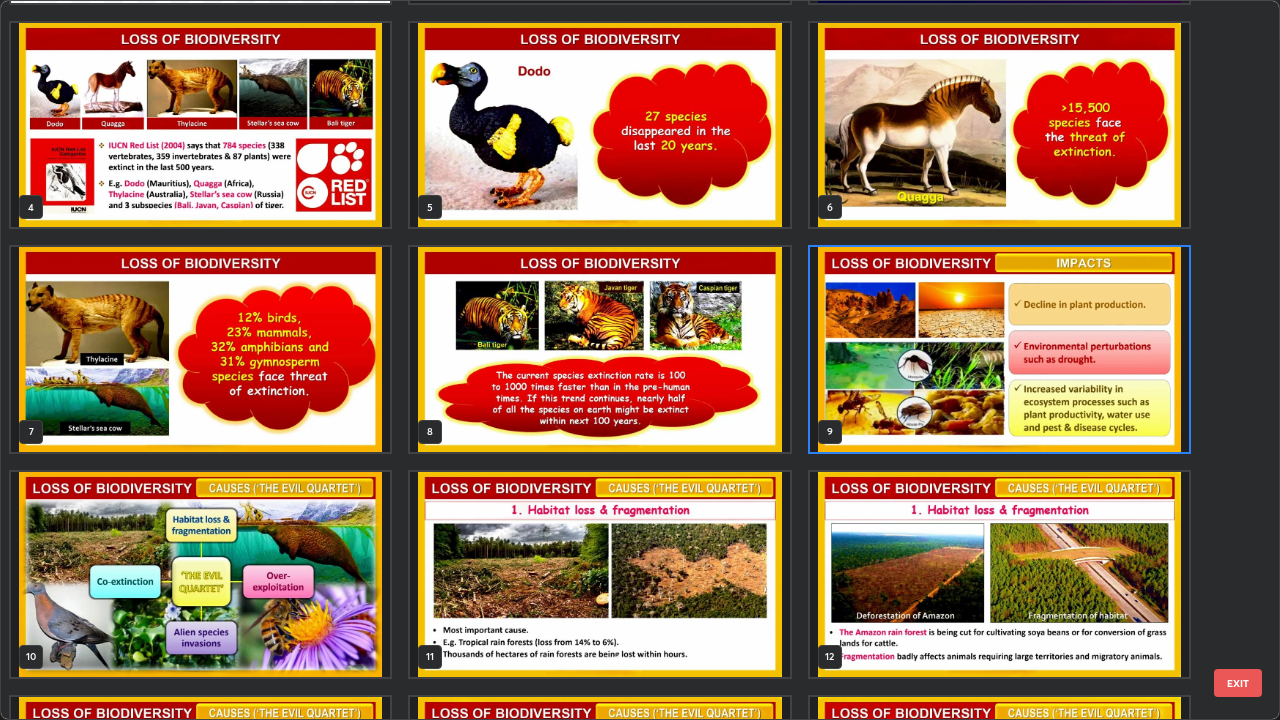 click on "1 2 3 4 5 6 7 8 9 10 11 12 13 14 15" at bounding box center [622, 360] 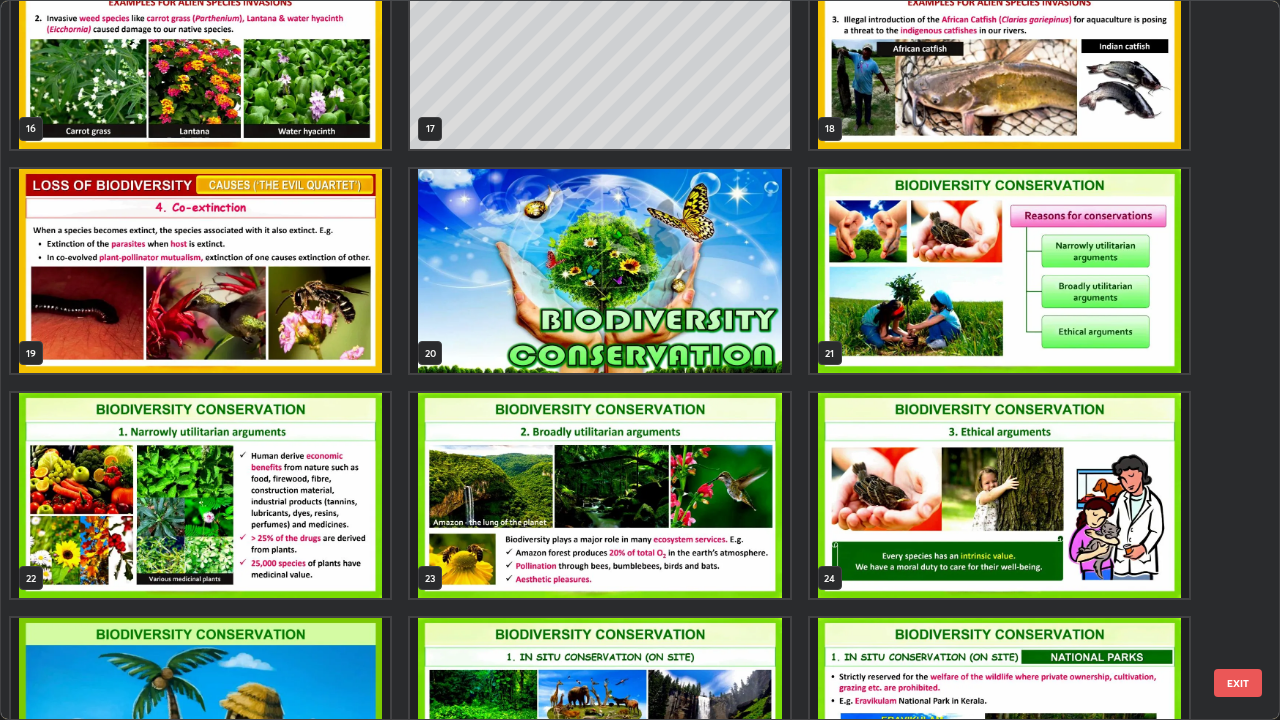 scroll, scrollTop: 1197, scrollLeft: 0, axis: vertical 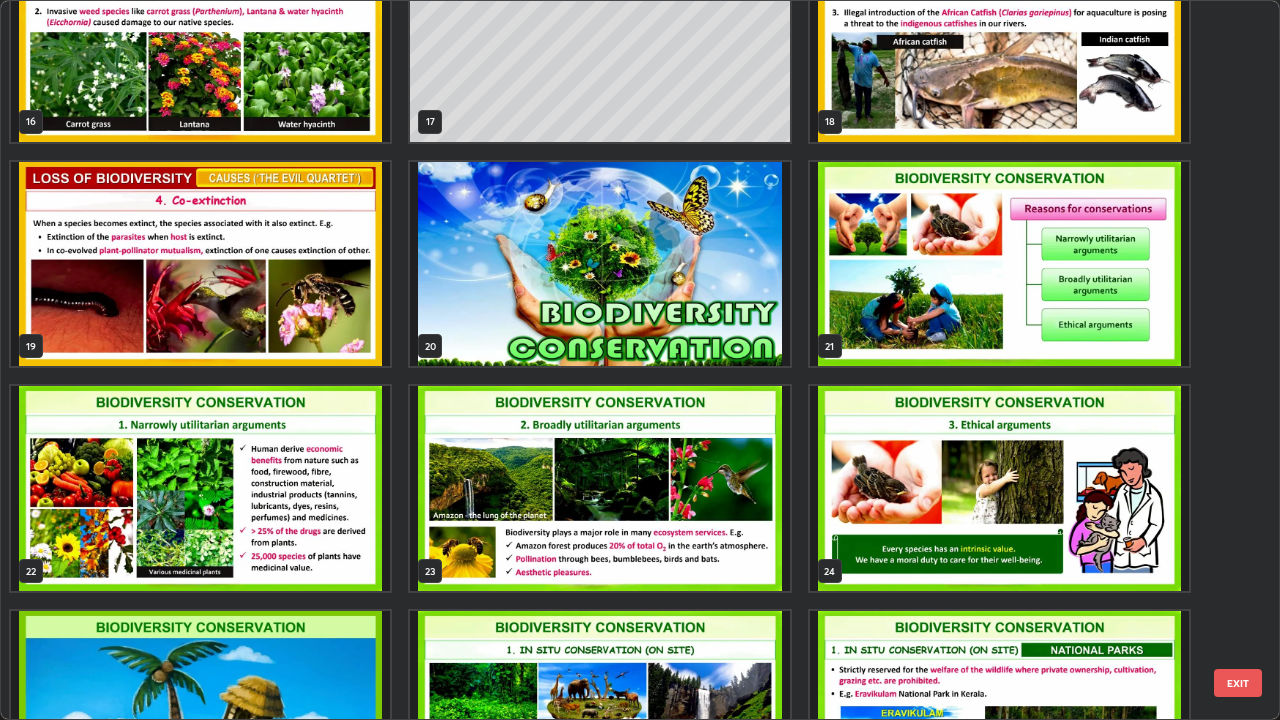 click at bounding box center [599, 488] 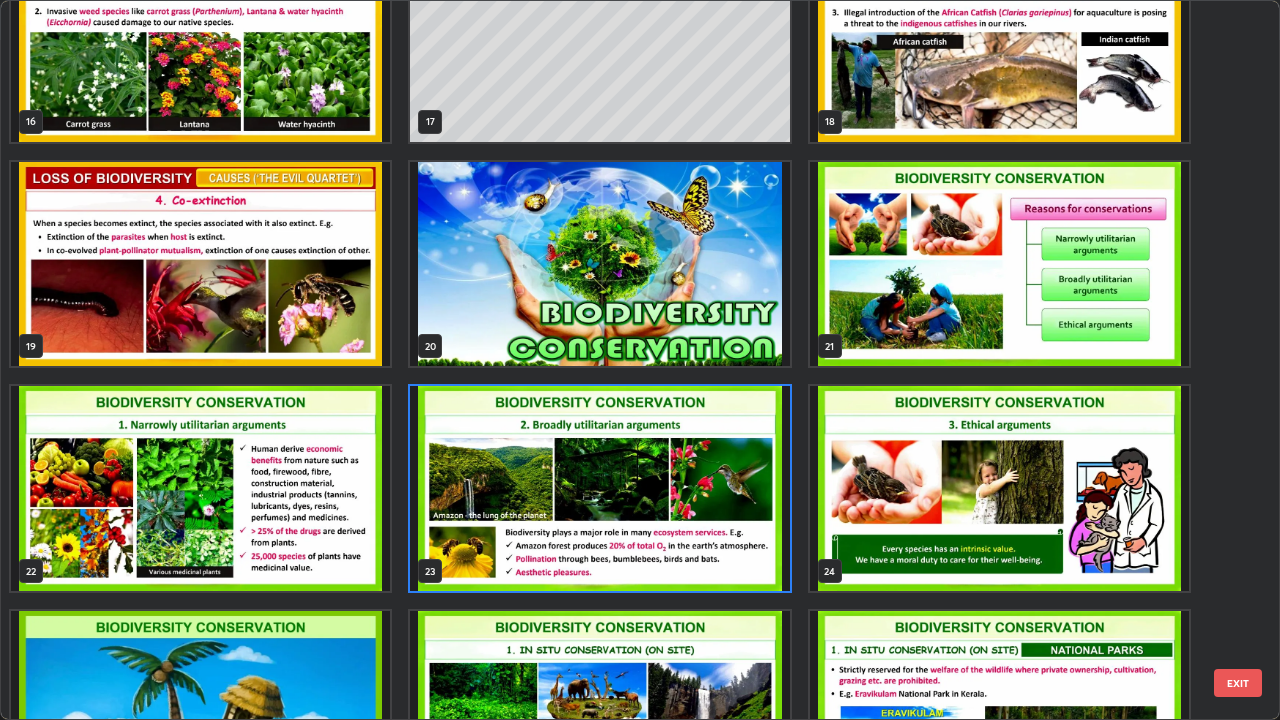 click at bounding box center [599, 264] 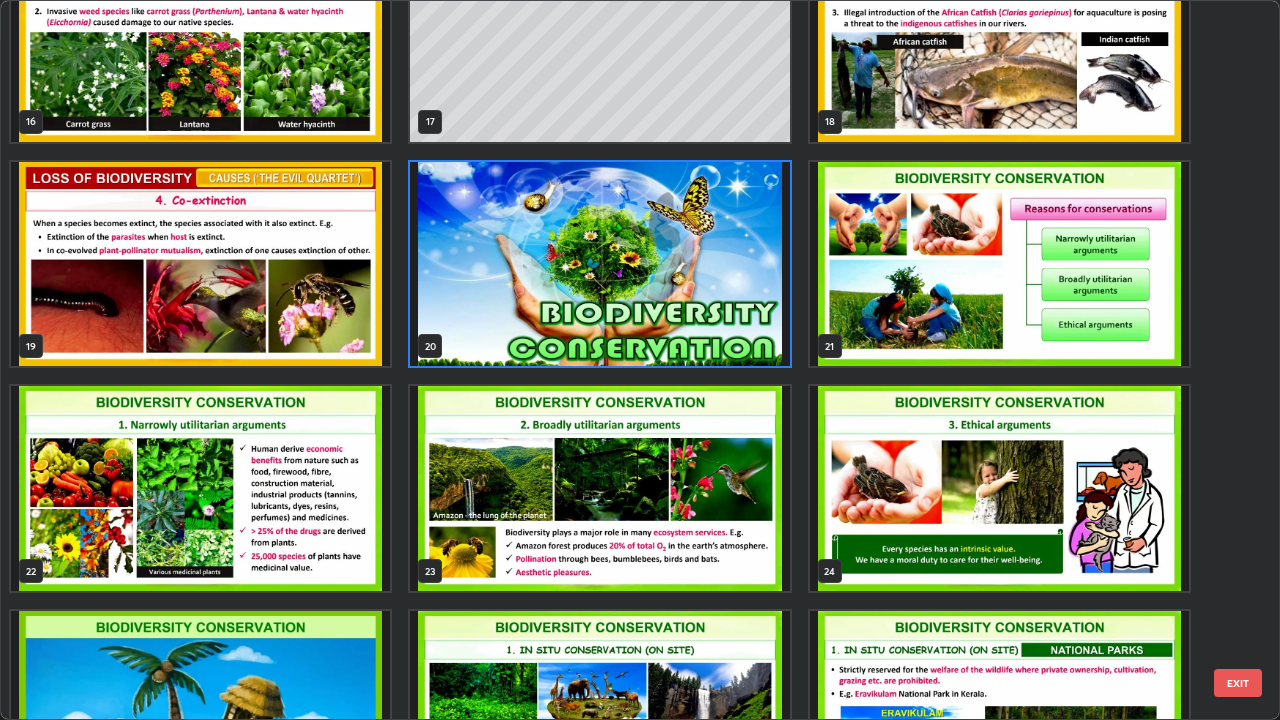 click at bounding box center [599, 264] 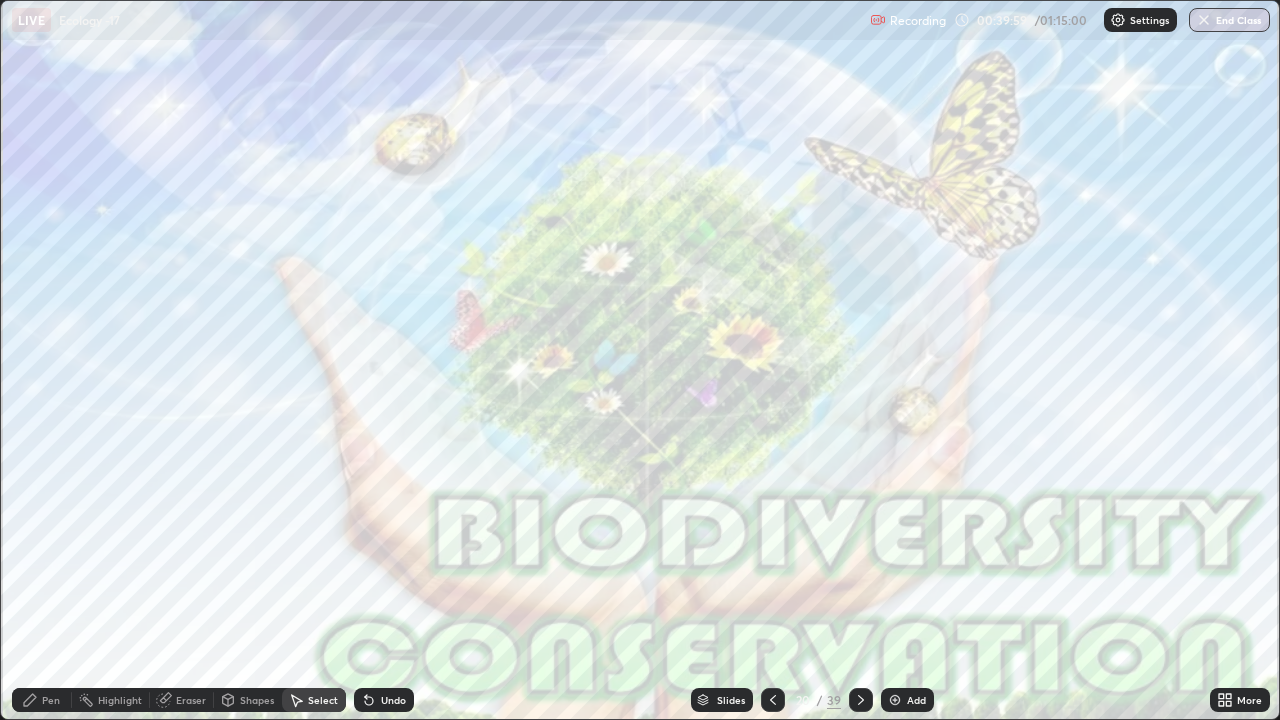 click 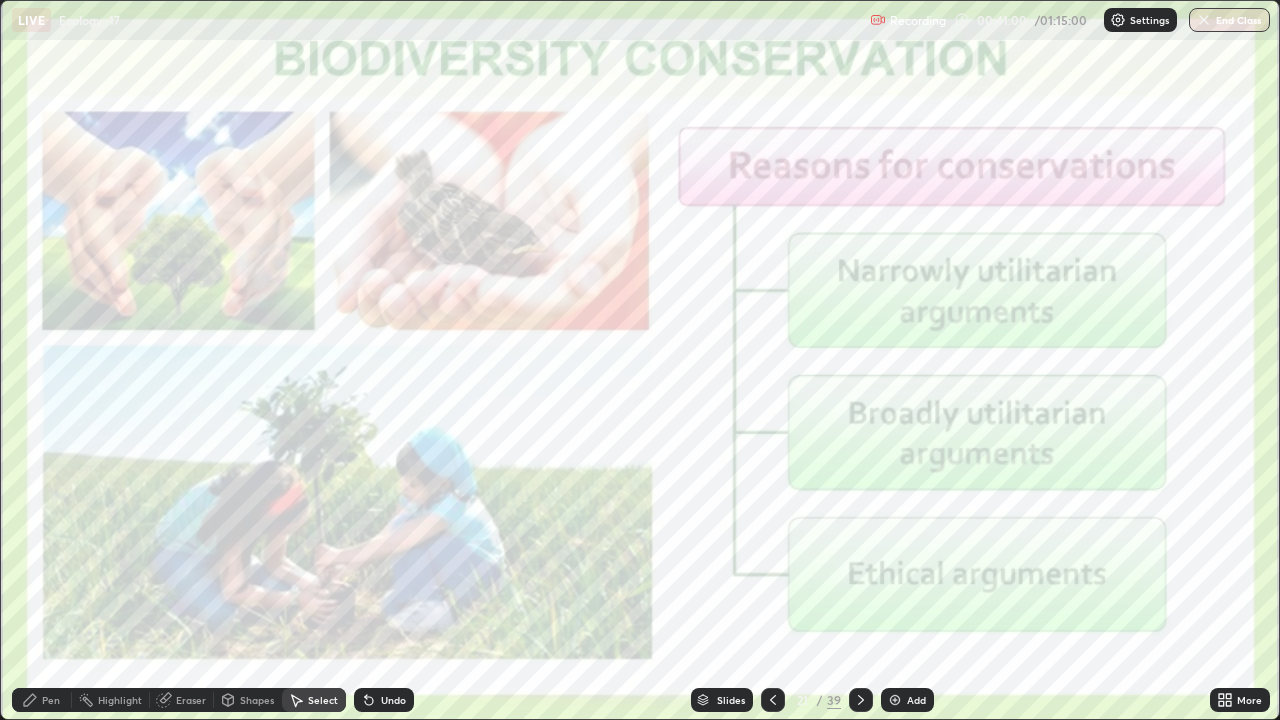 click 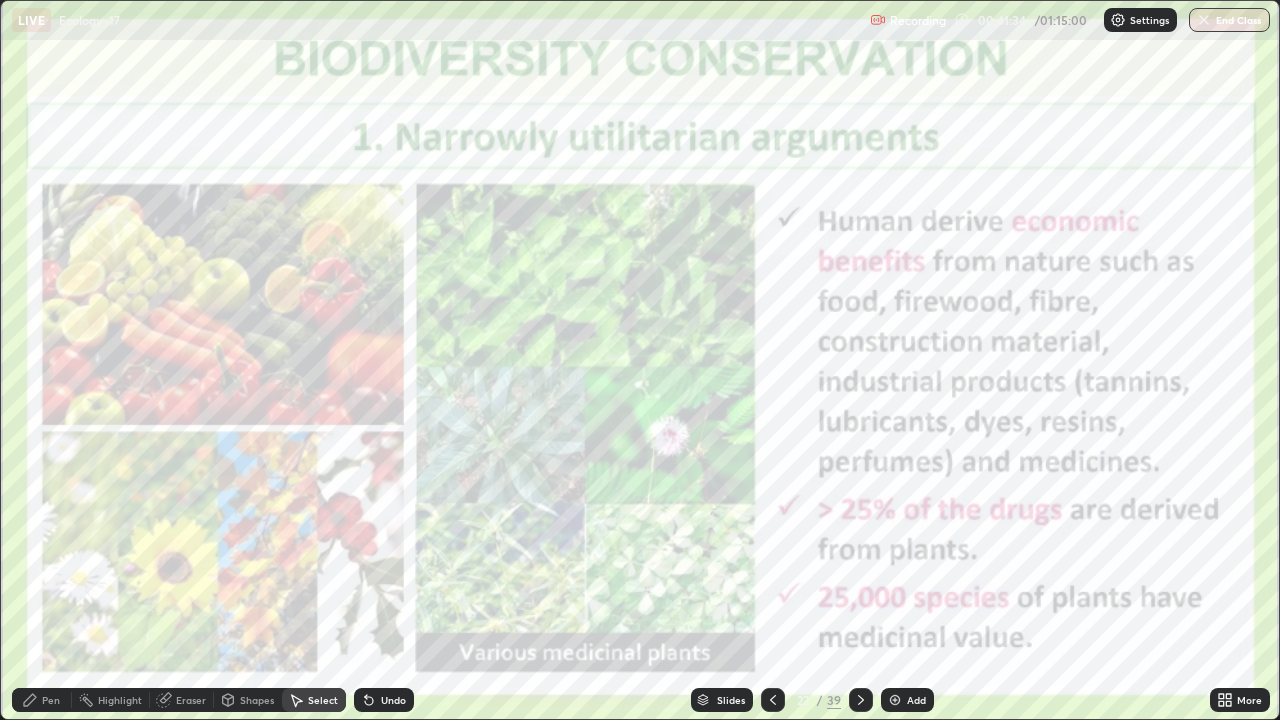 click on "Highlight" at bounding box center (120, 700) 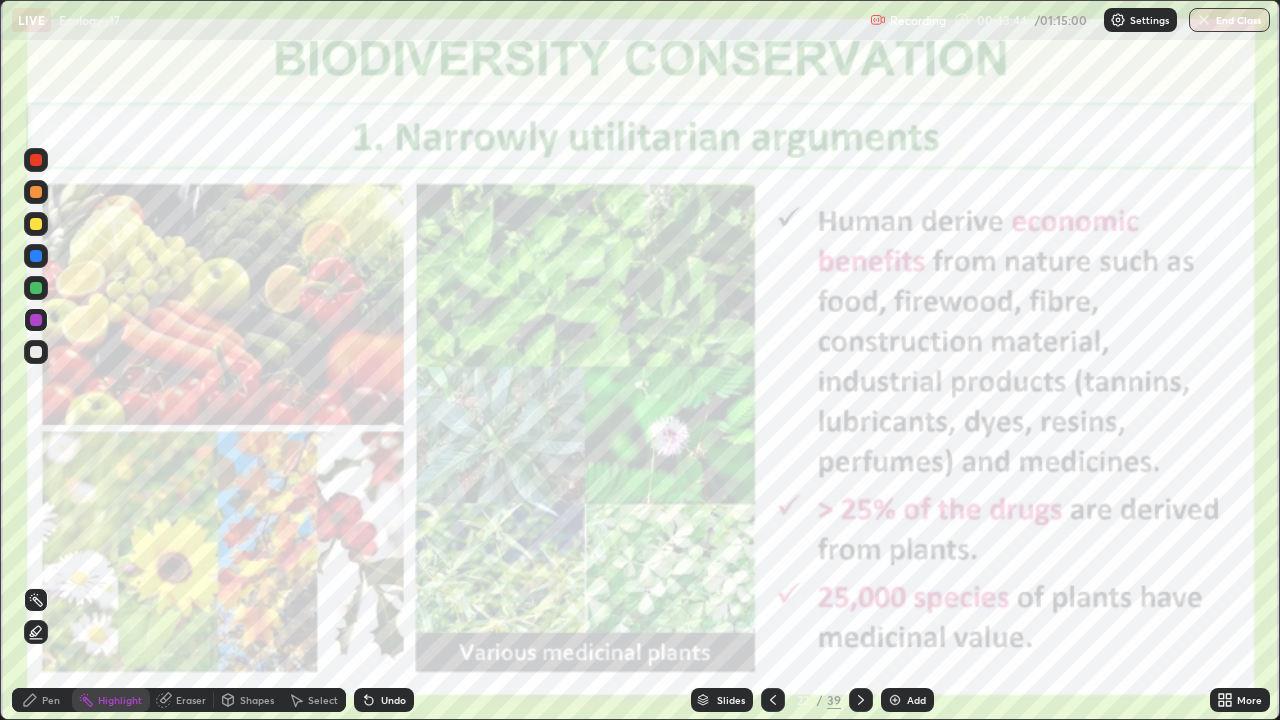 click 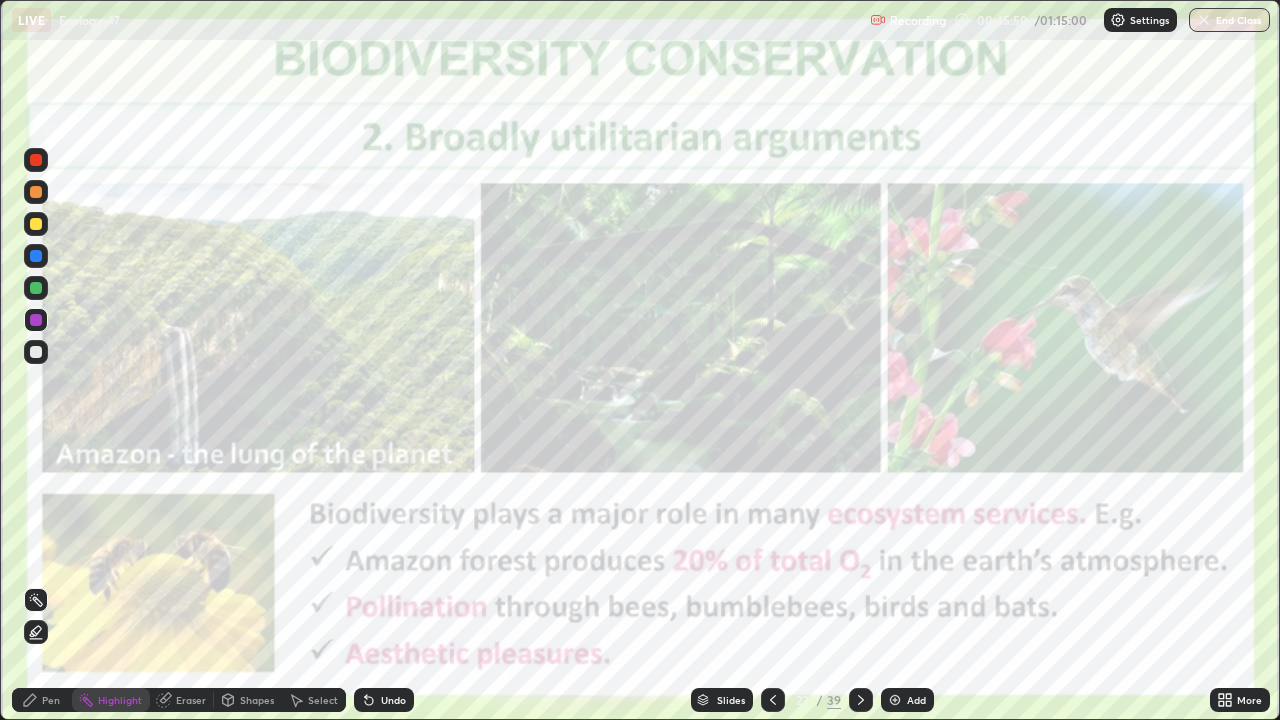 click 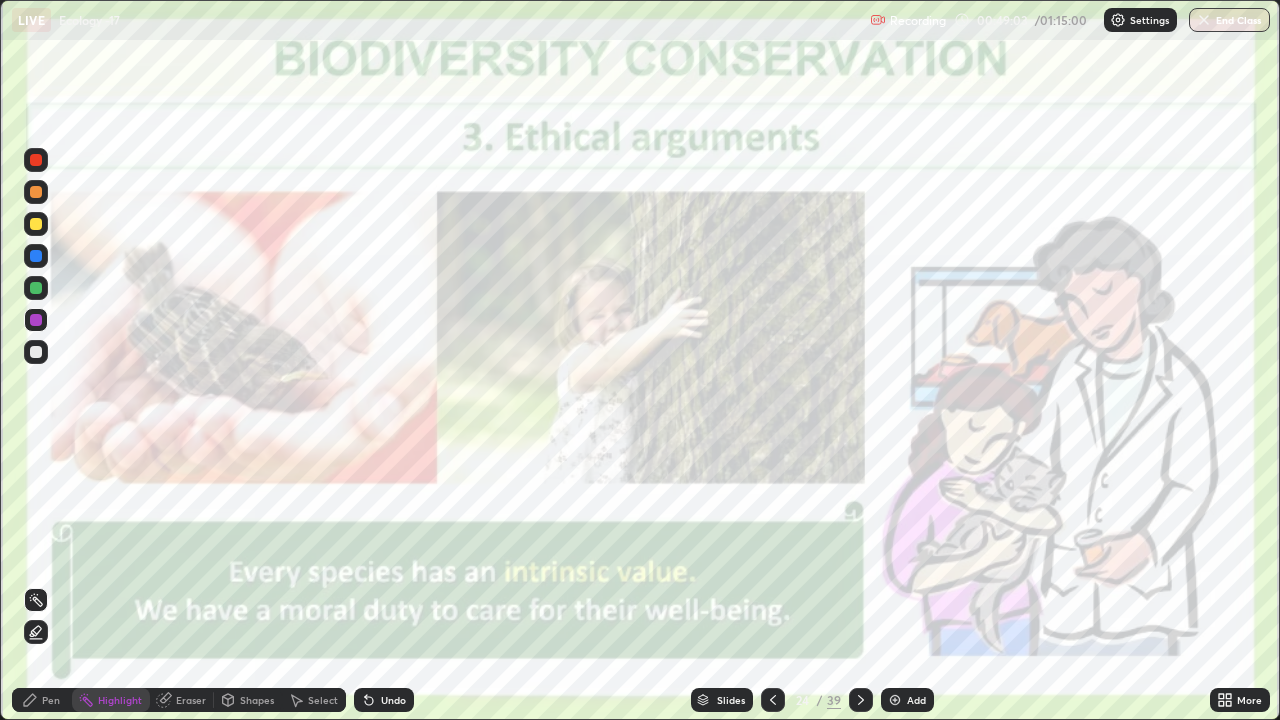 click on "Slides" at bounding box center (731, 700) 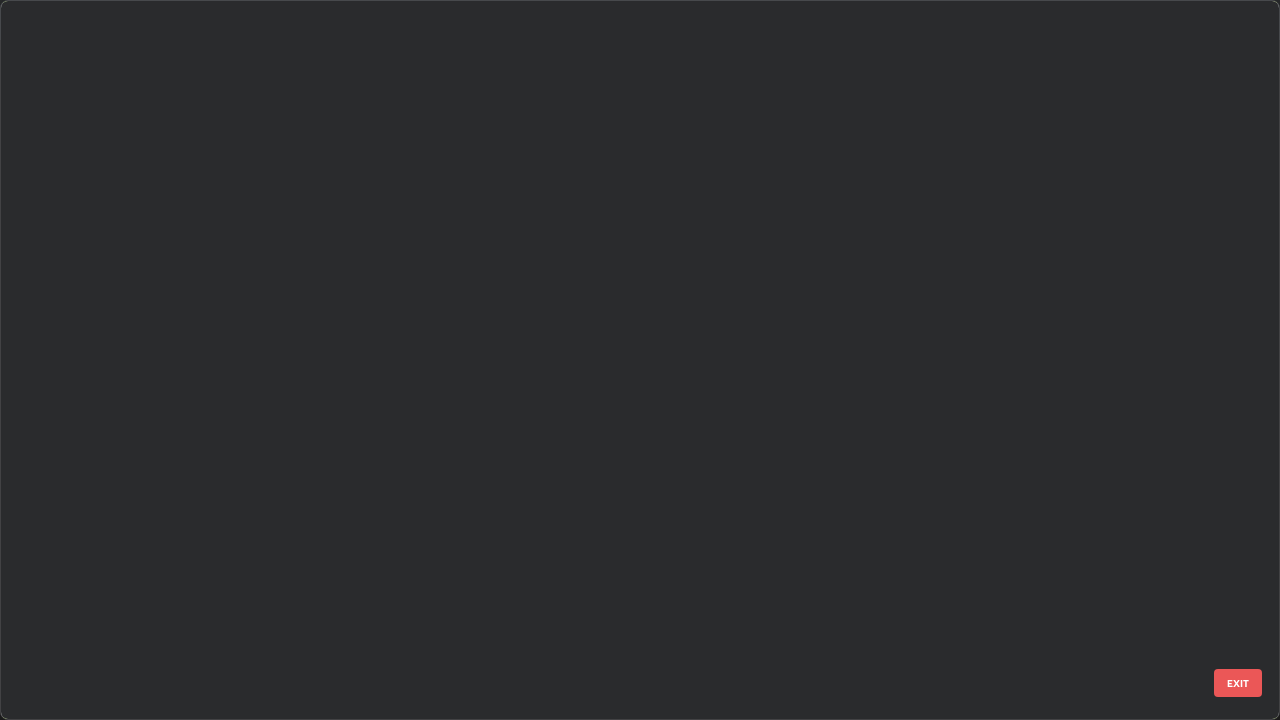 scroll, scrollTop: 1079, scrollLeft: 0, axis: vertical 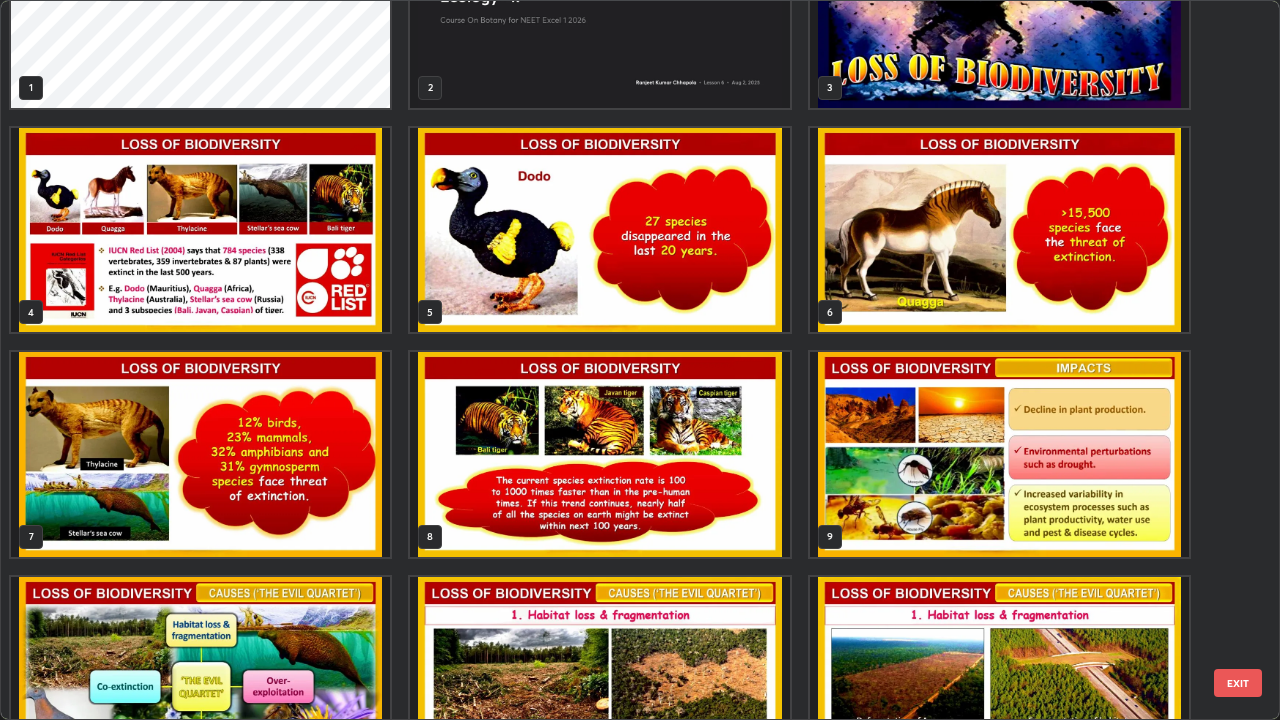 click at bounding box center (200, 230) 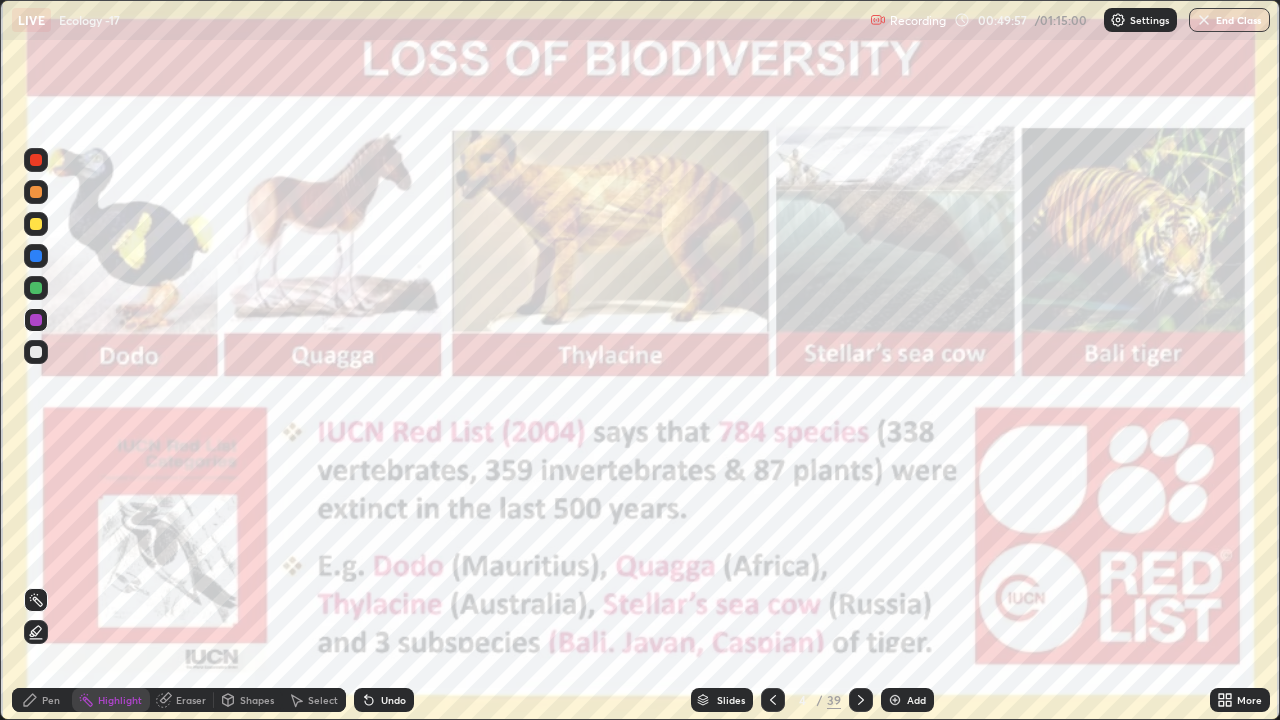 click at bounding box center (200, 230) 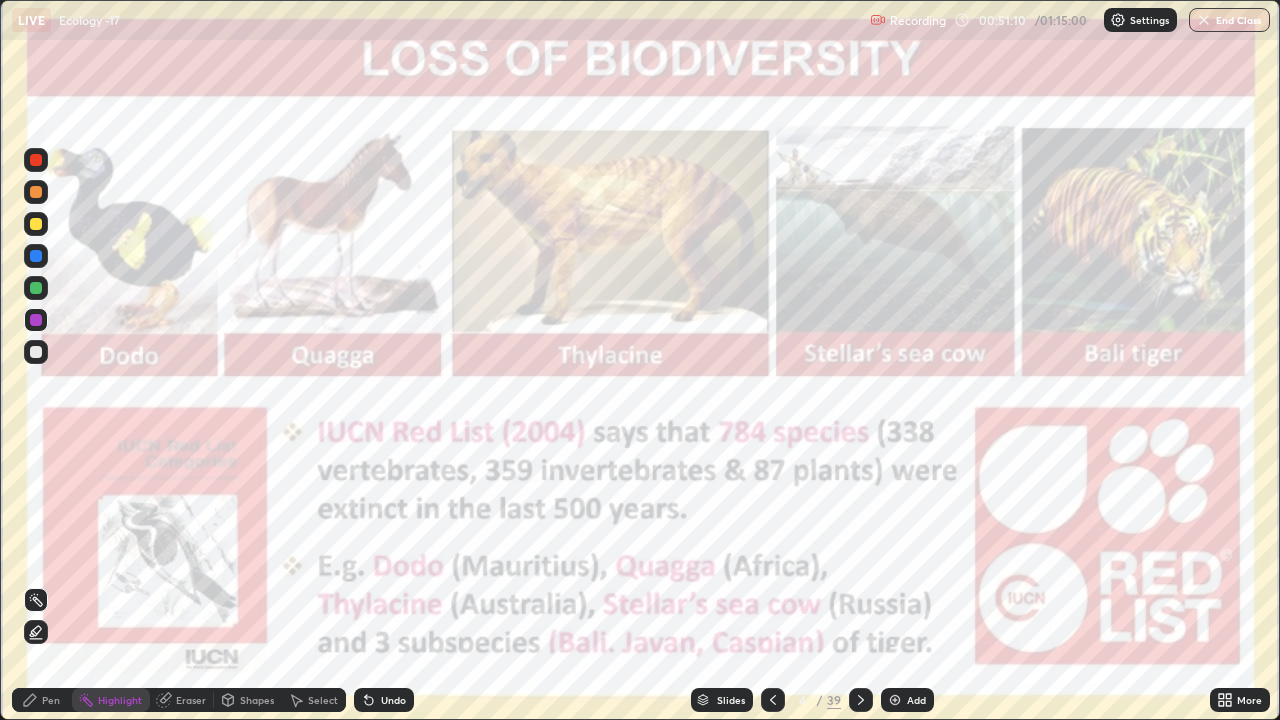 click 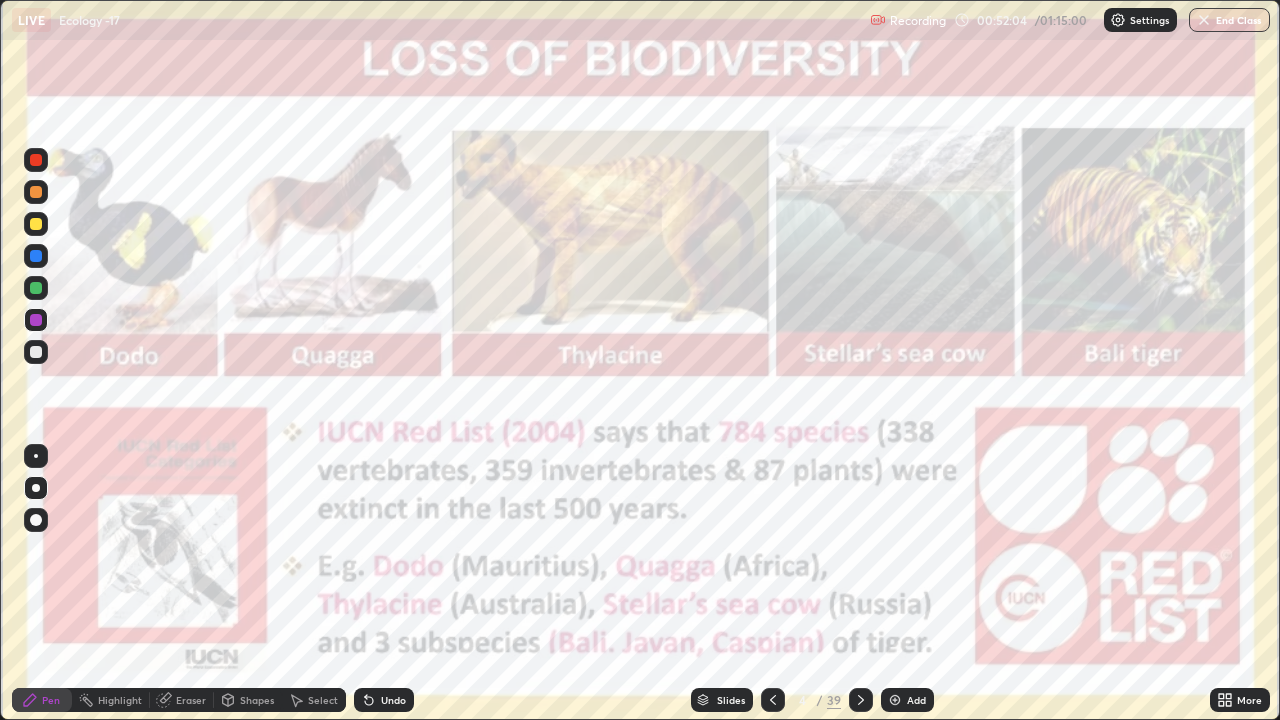 click 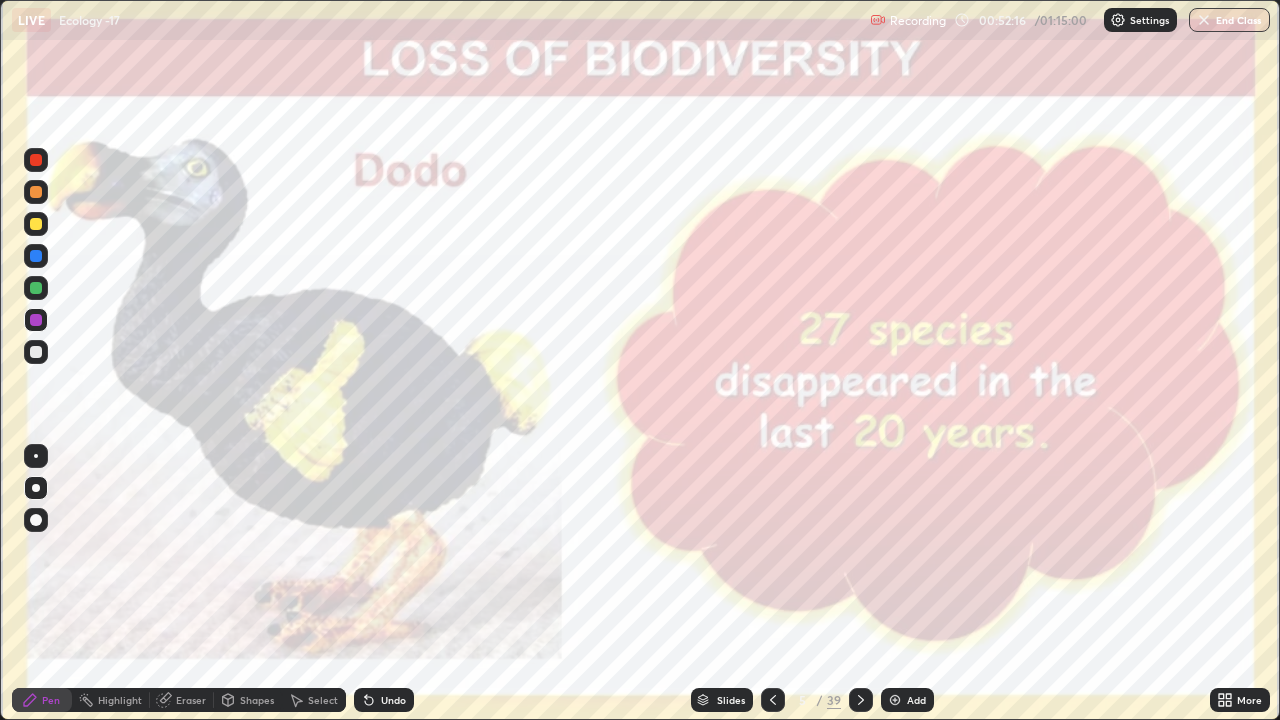 click 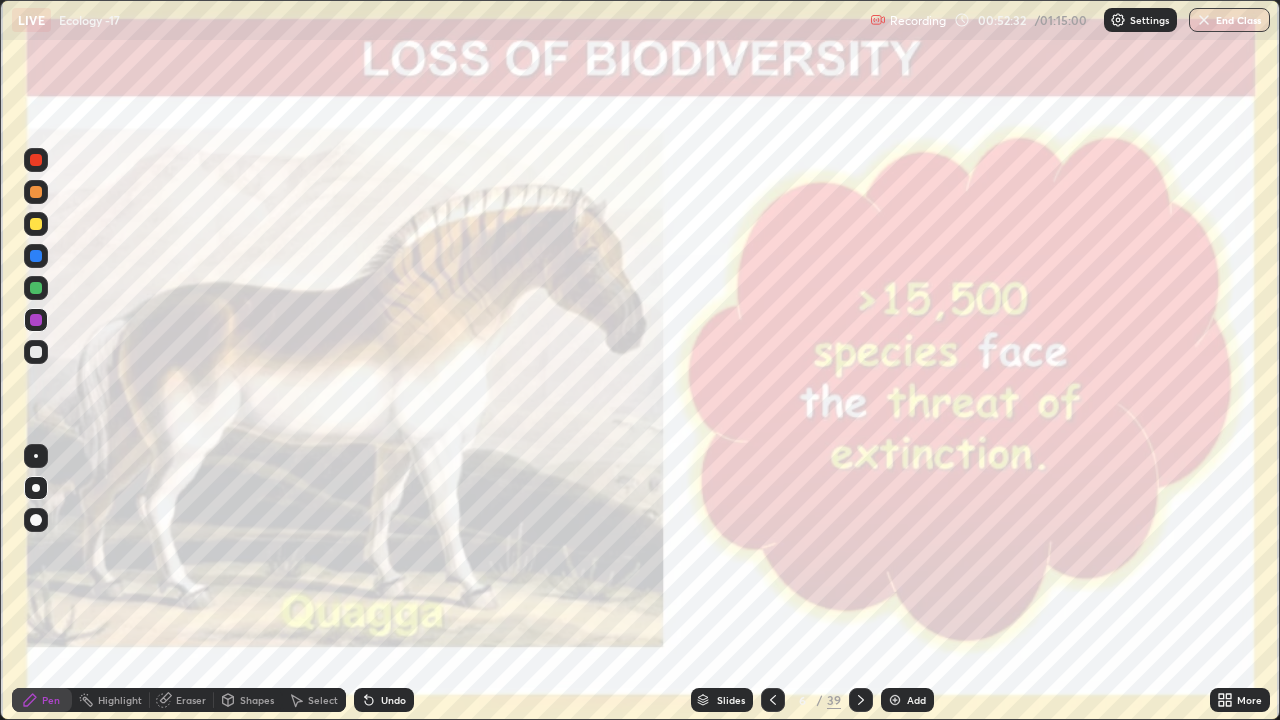 click 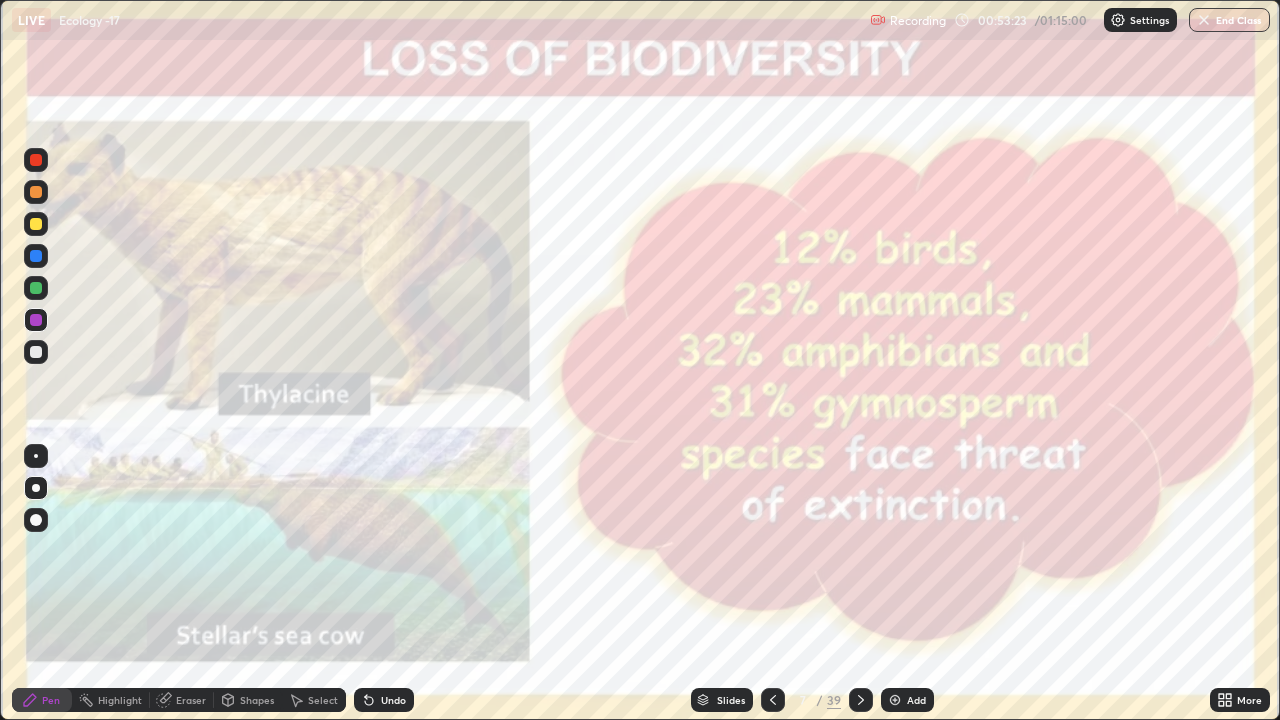 click 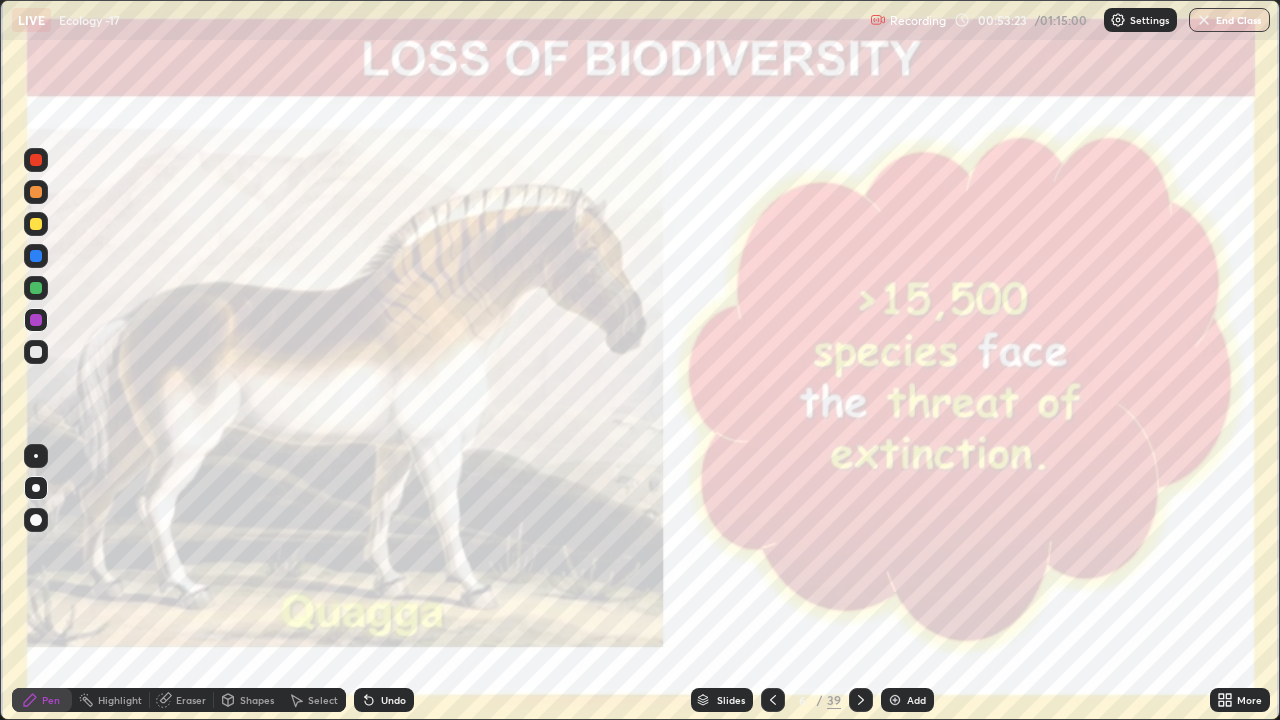 click 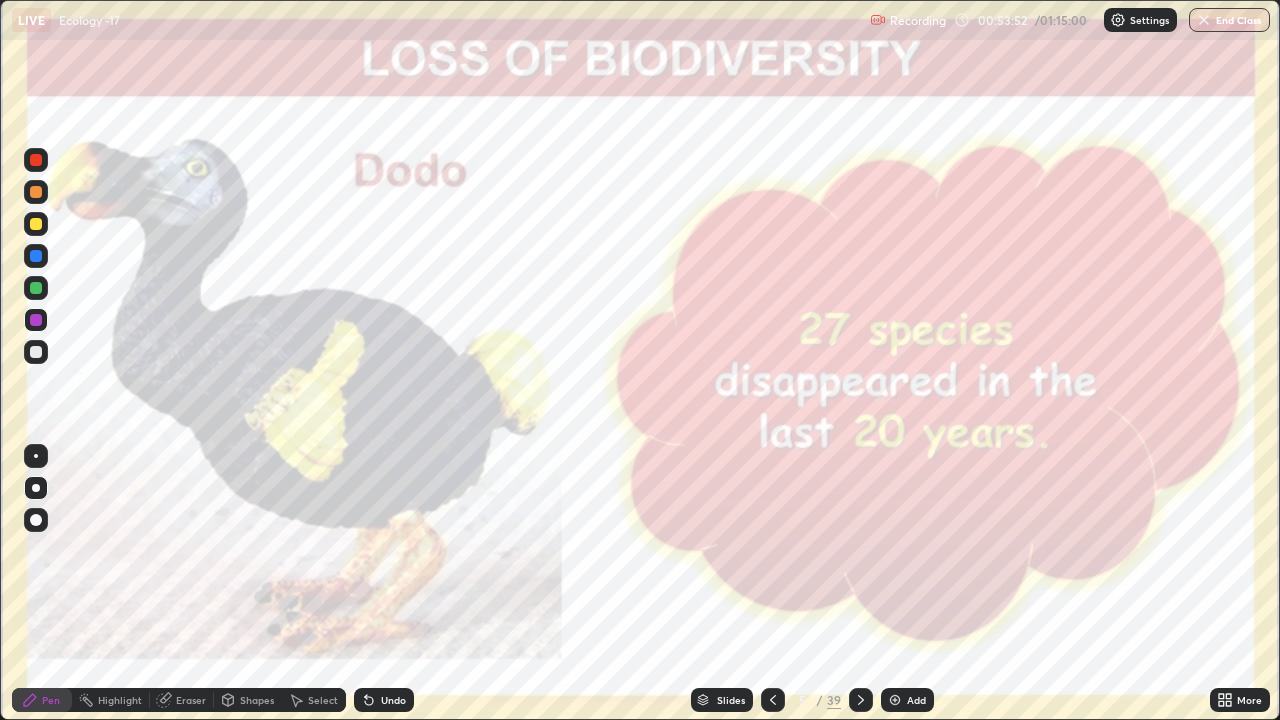 click 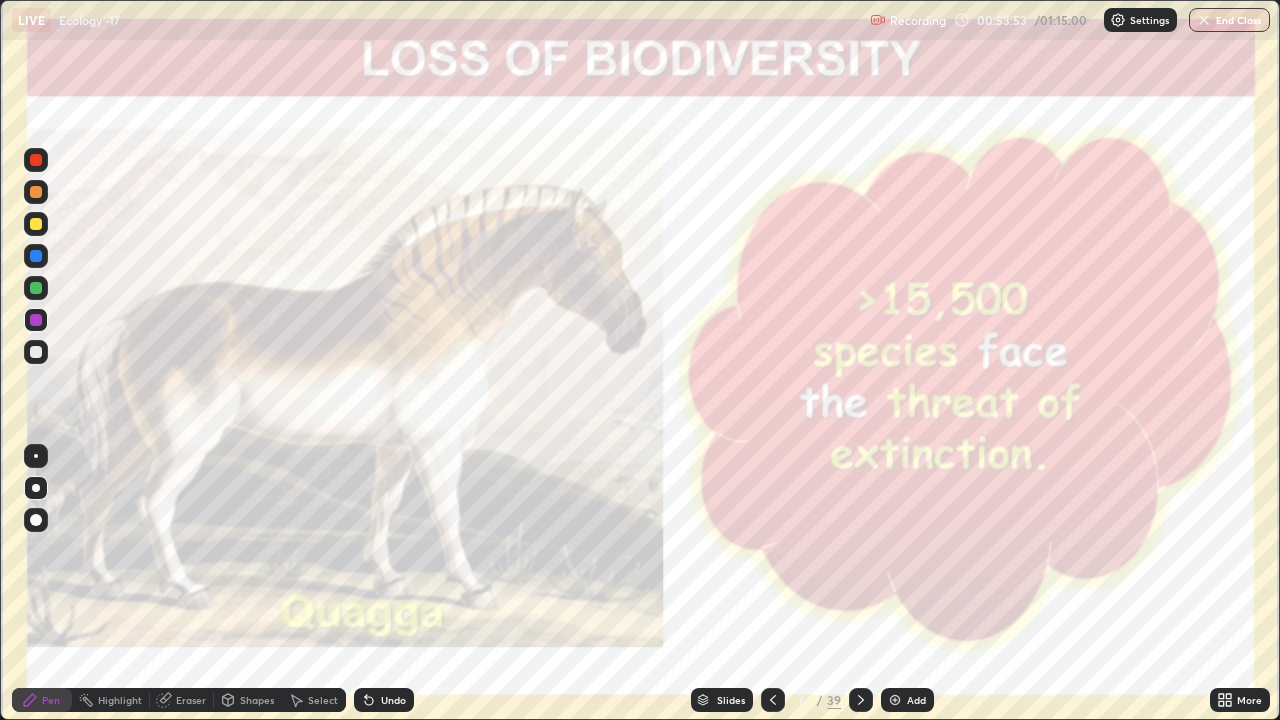 click 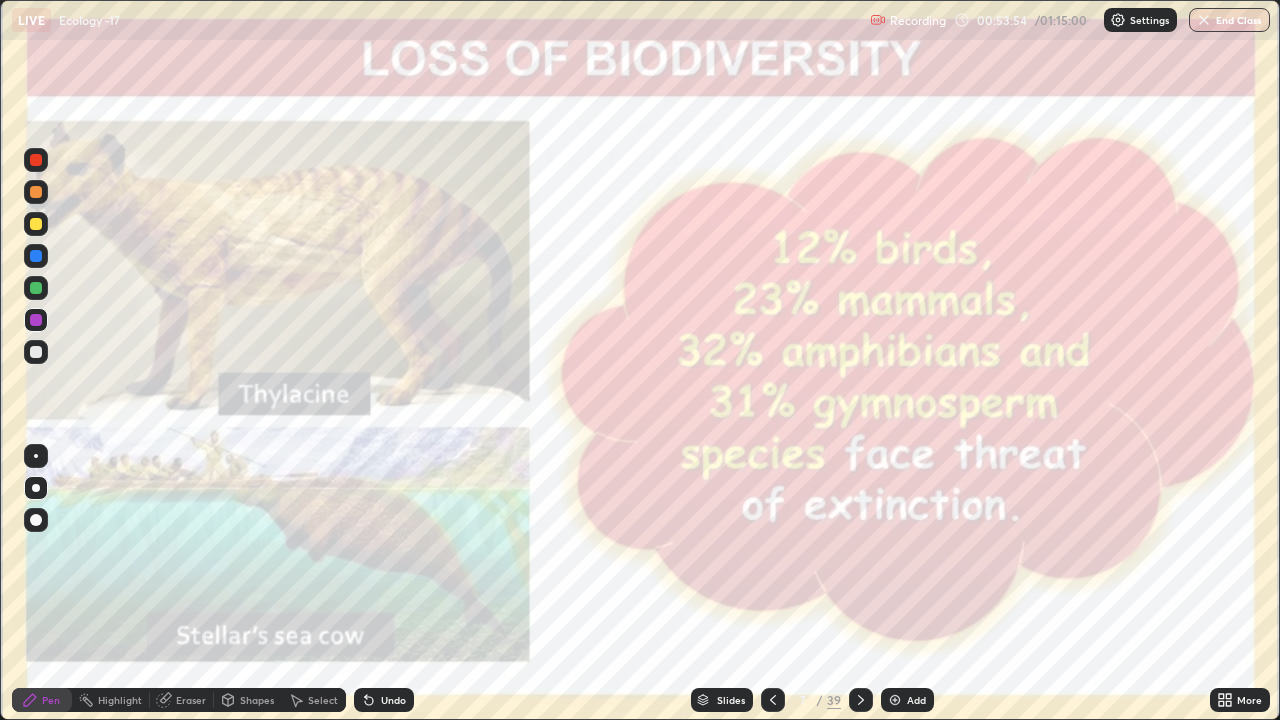 click 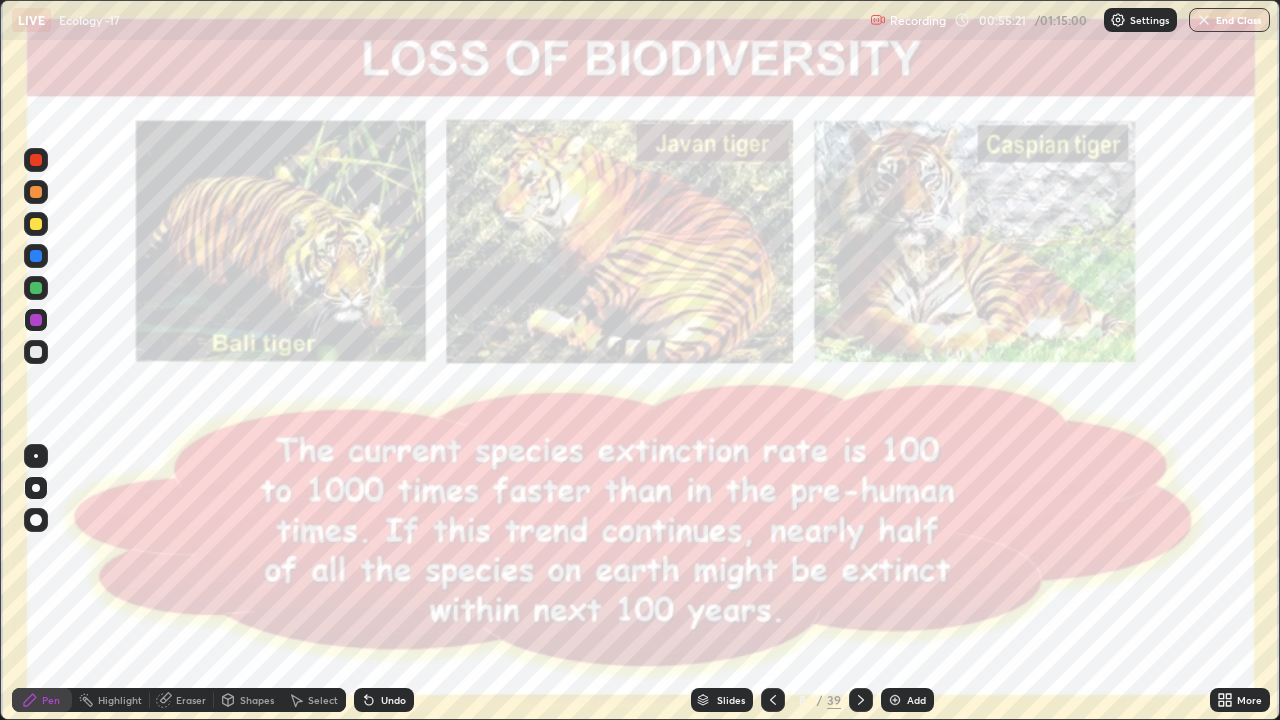 click on "Undo" at bounding box center [393, 700] 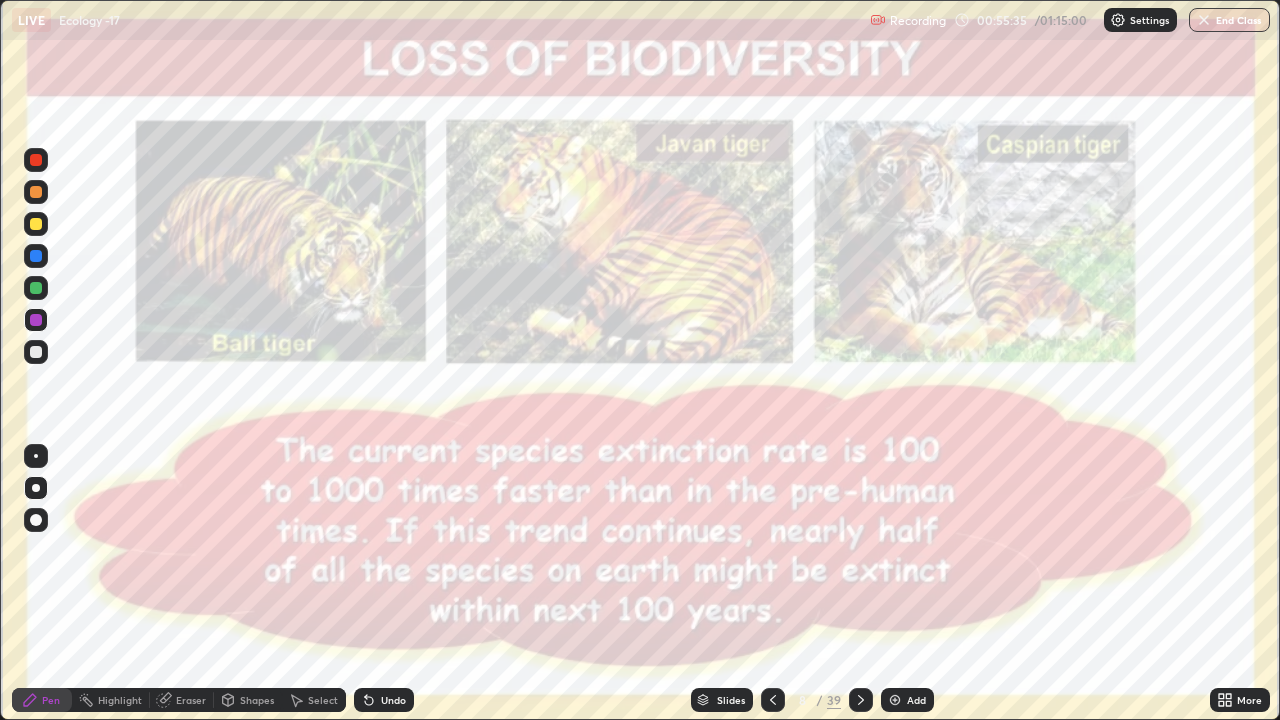click at bounding box center [861, 700] 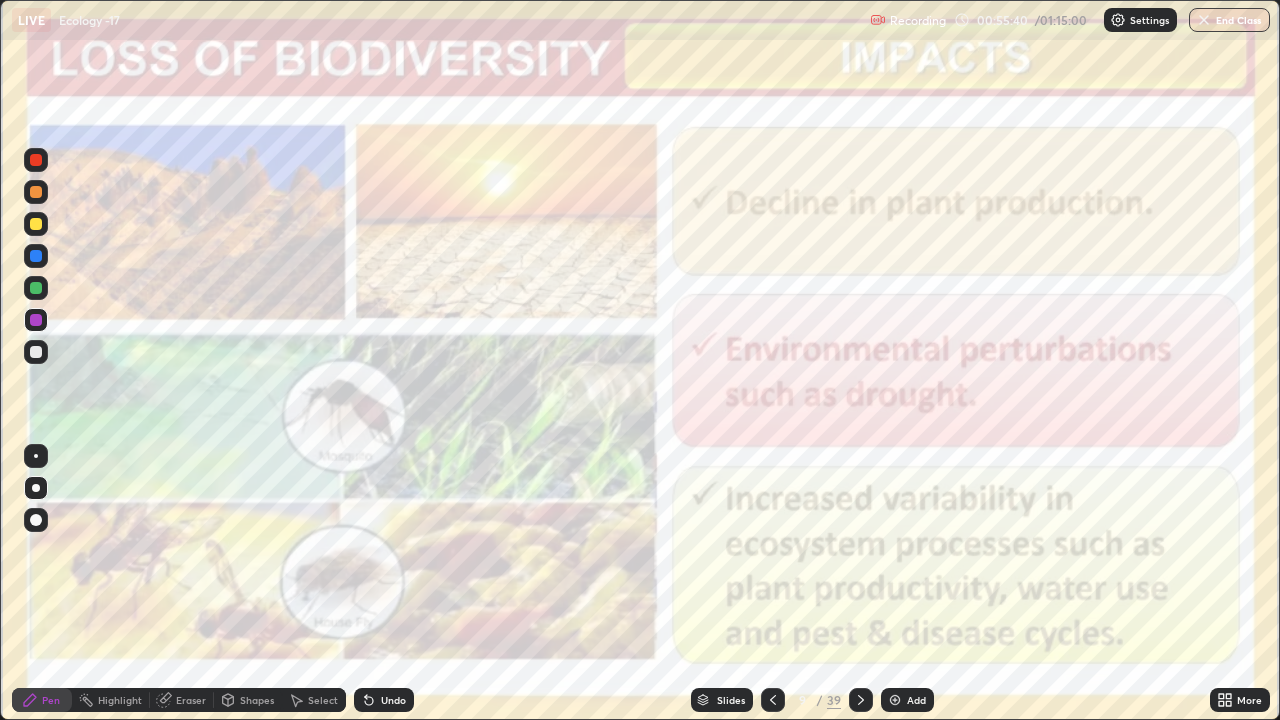 click on "Slides" at bounding box center (722, 700) 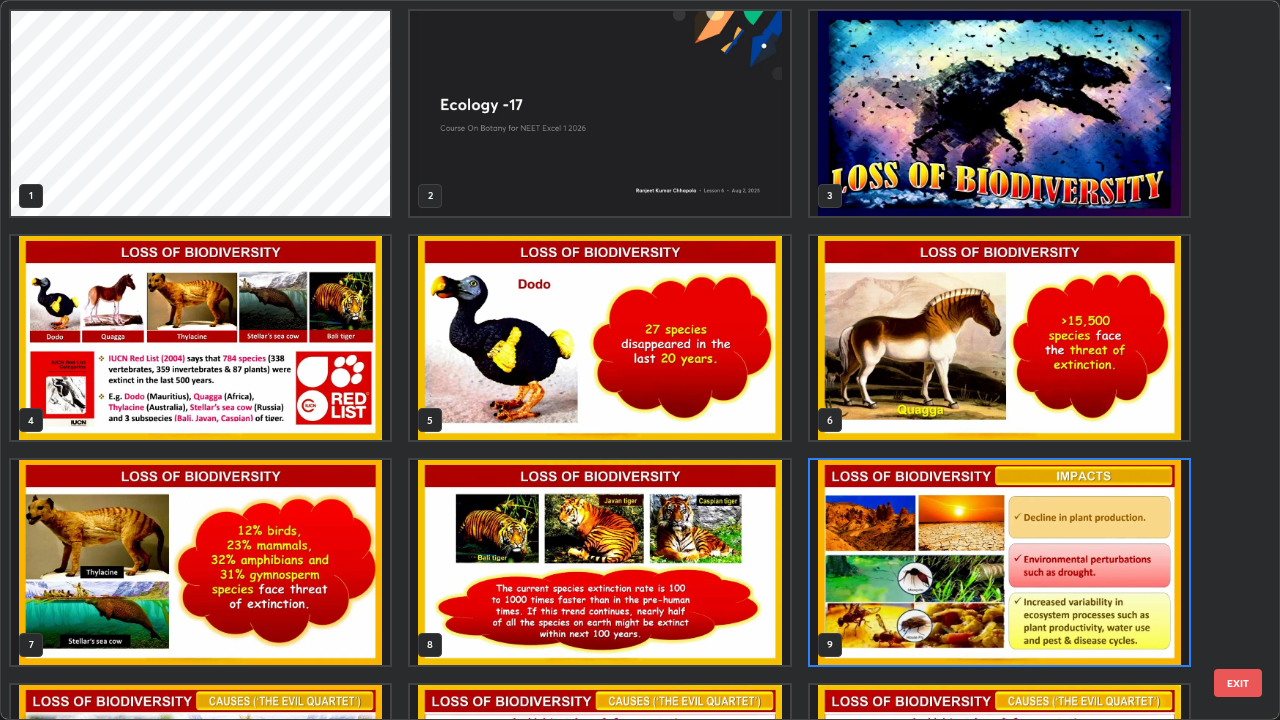 scroll, scrollTop: 7, scrollLeft: 11, axis: both 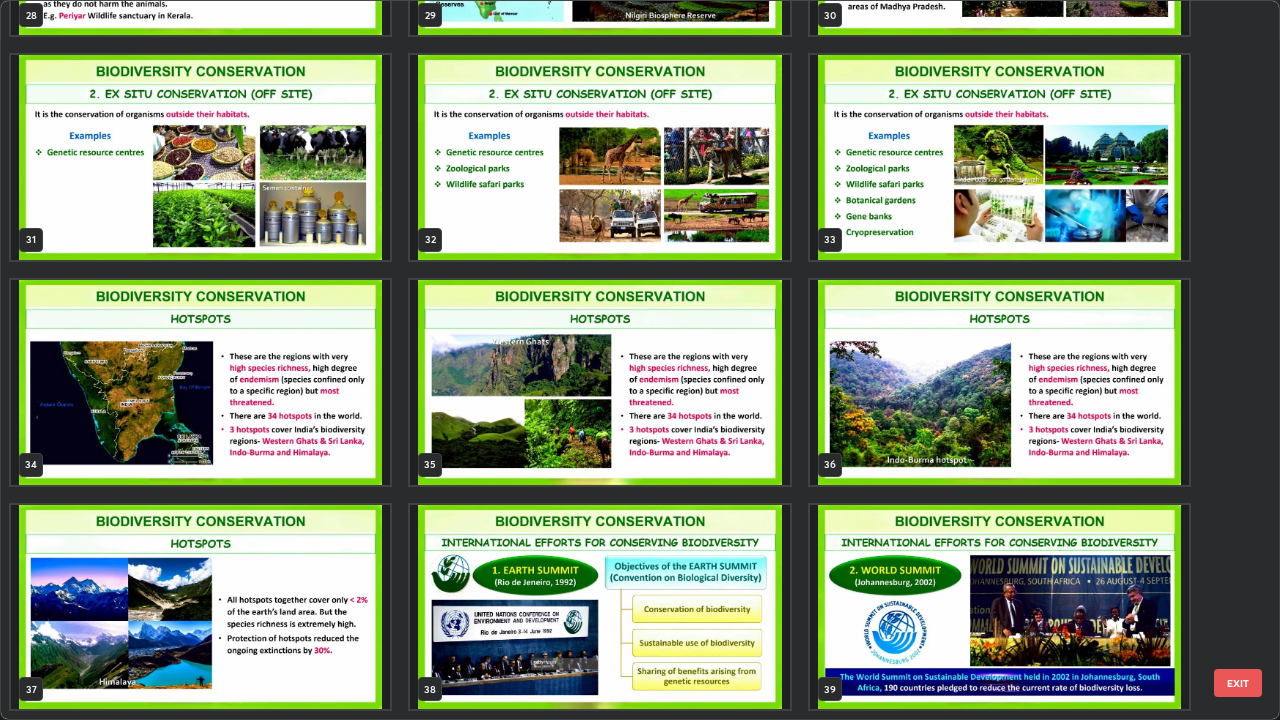 click at bounding box center (599, 607) 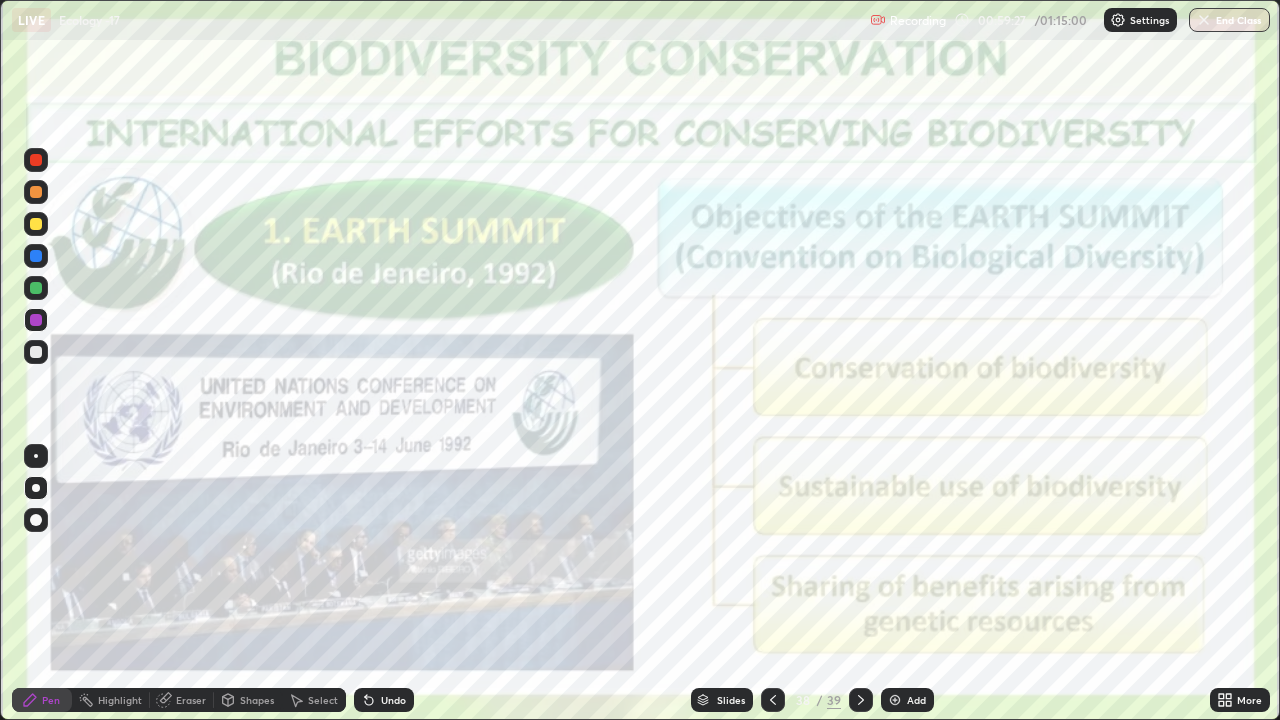 click 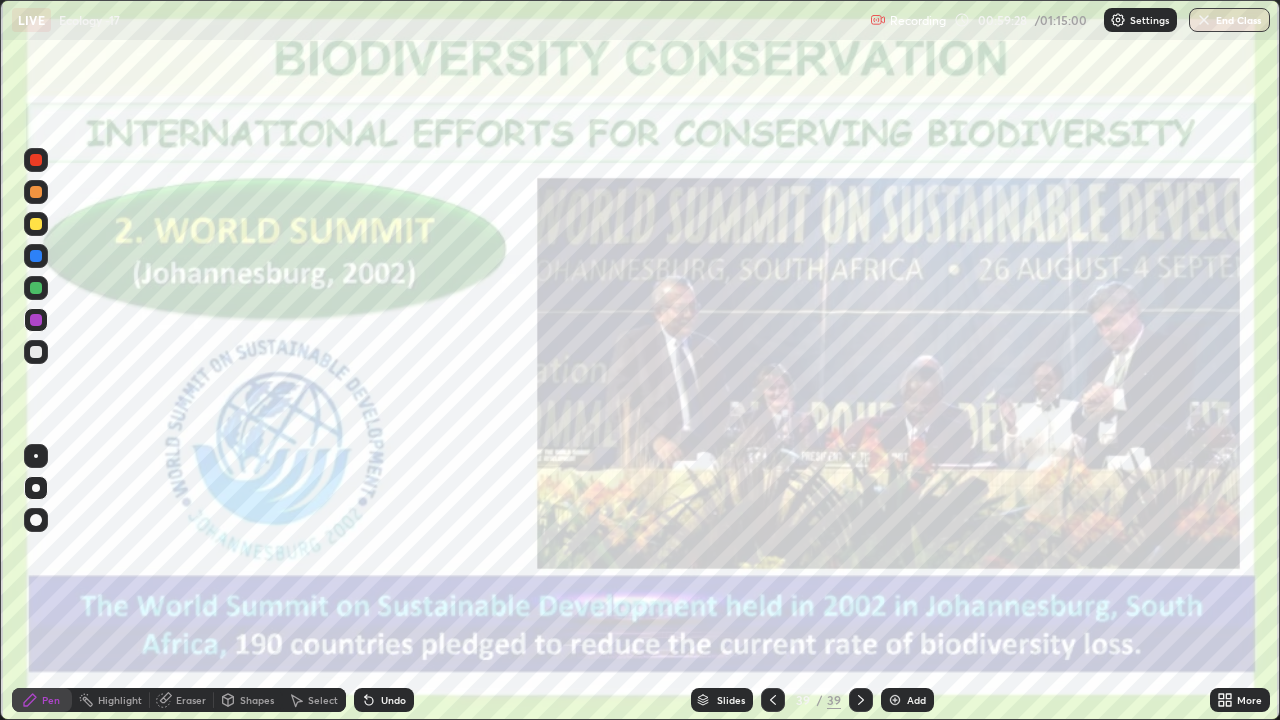 click 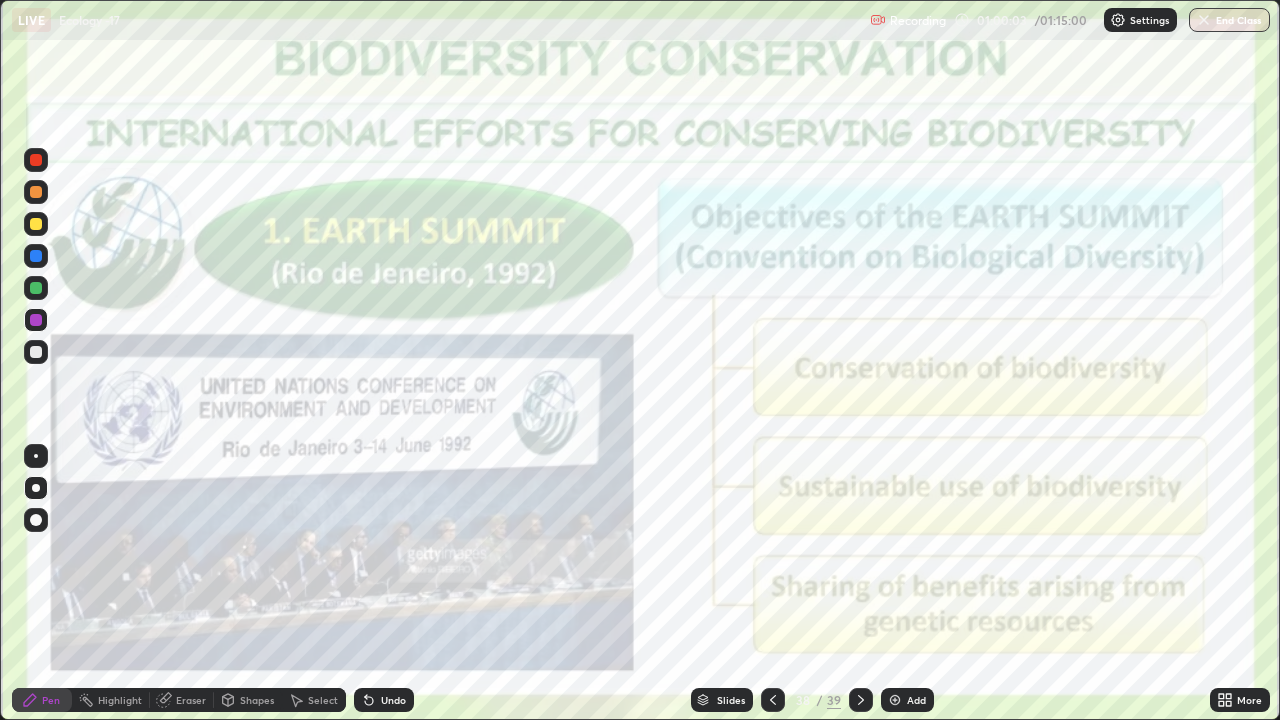 click on "Highlight" at bounding box center [120, 700] 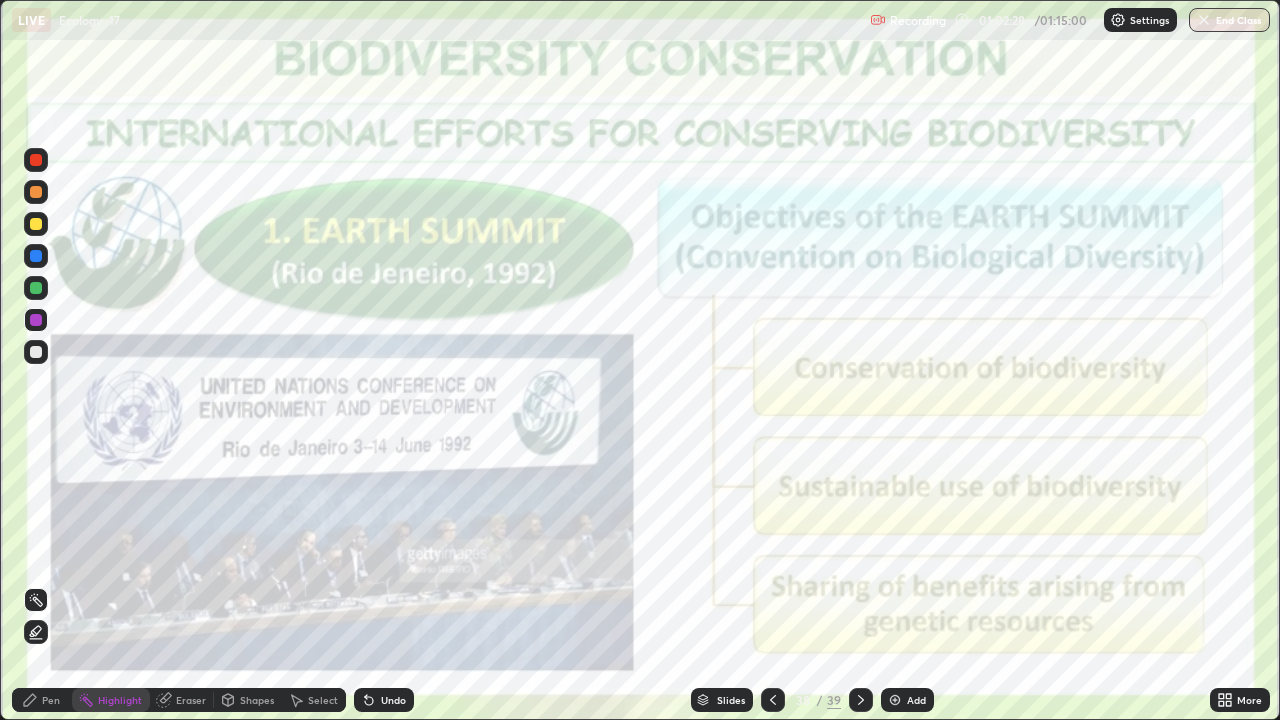click 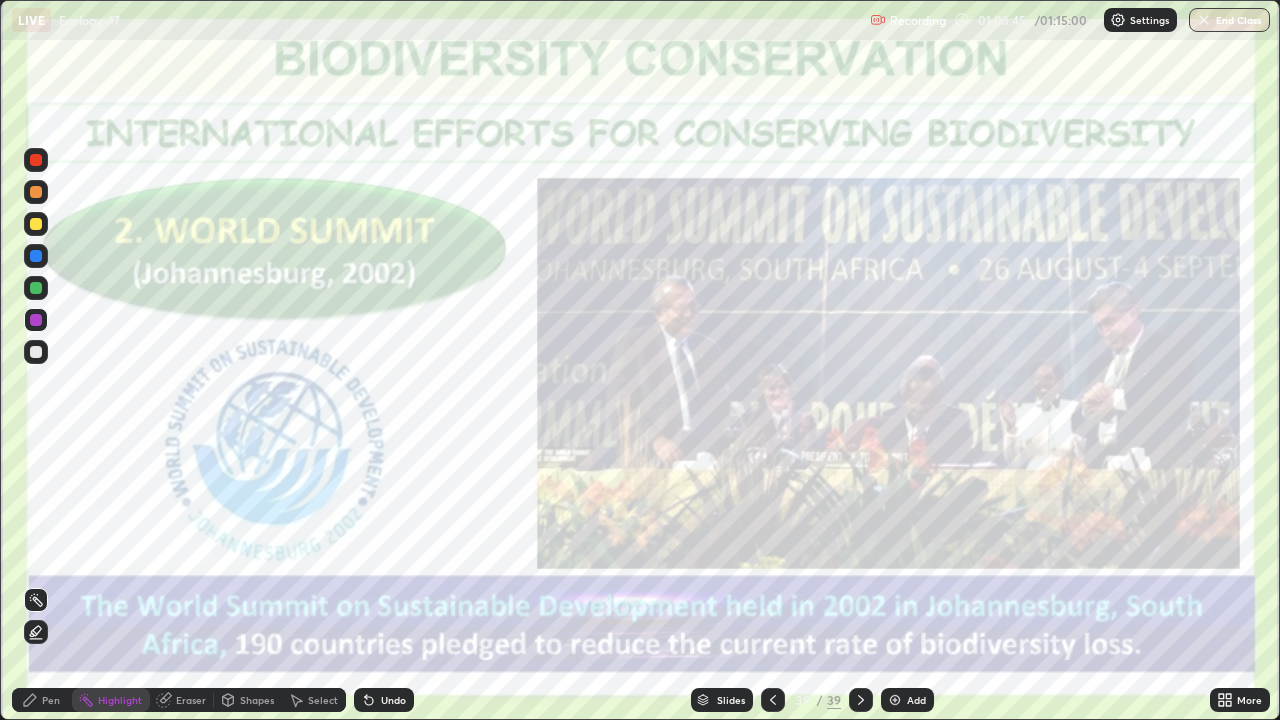 click 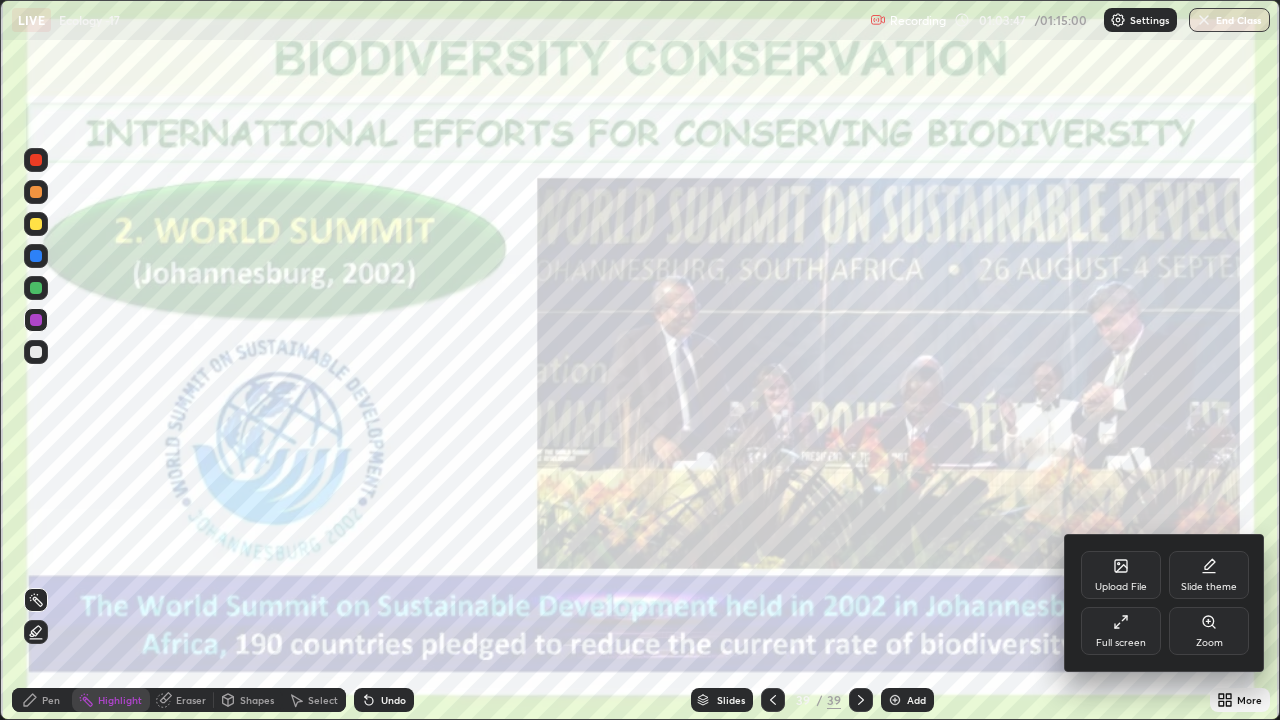 click on "Full screen" at bounding box center (1121, 631) 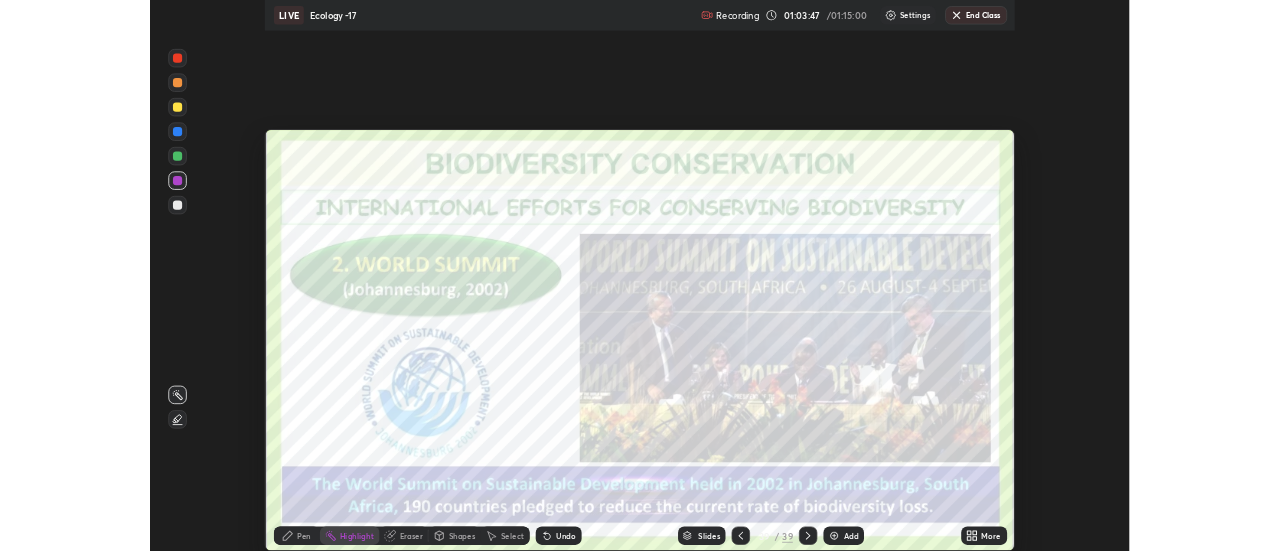 scroll, scrollTop: 551, scrollLeft: 1280, axis: both 